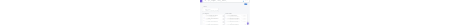 scroll, scrollTop: 0, scrollLeft: 0, axis: both 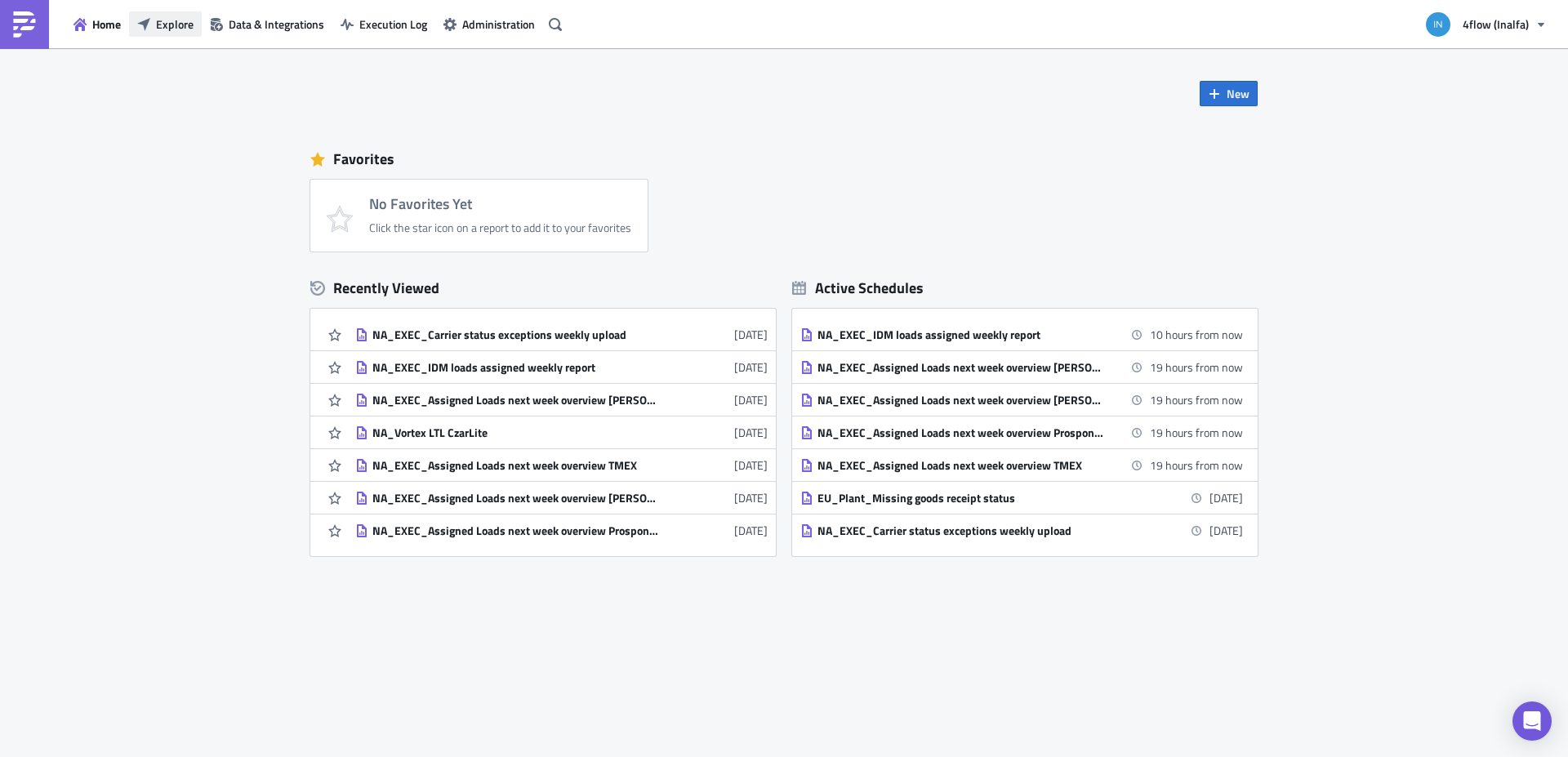 click on "Explore" at bounding box center [165, 24] 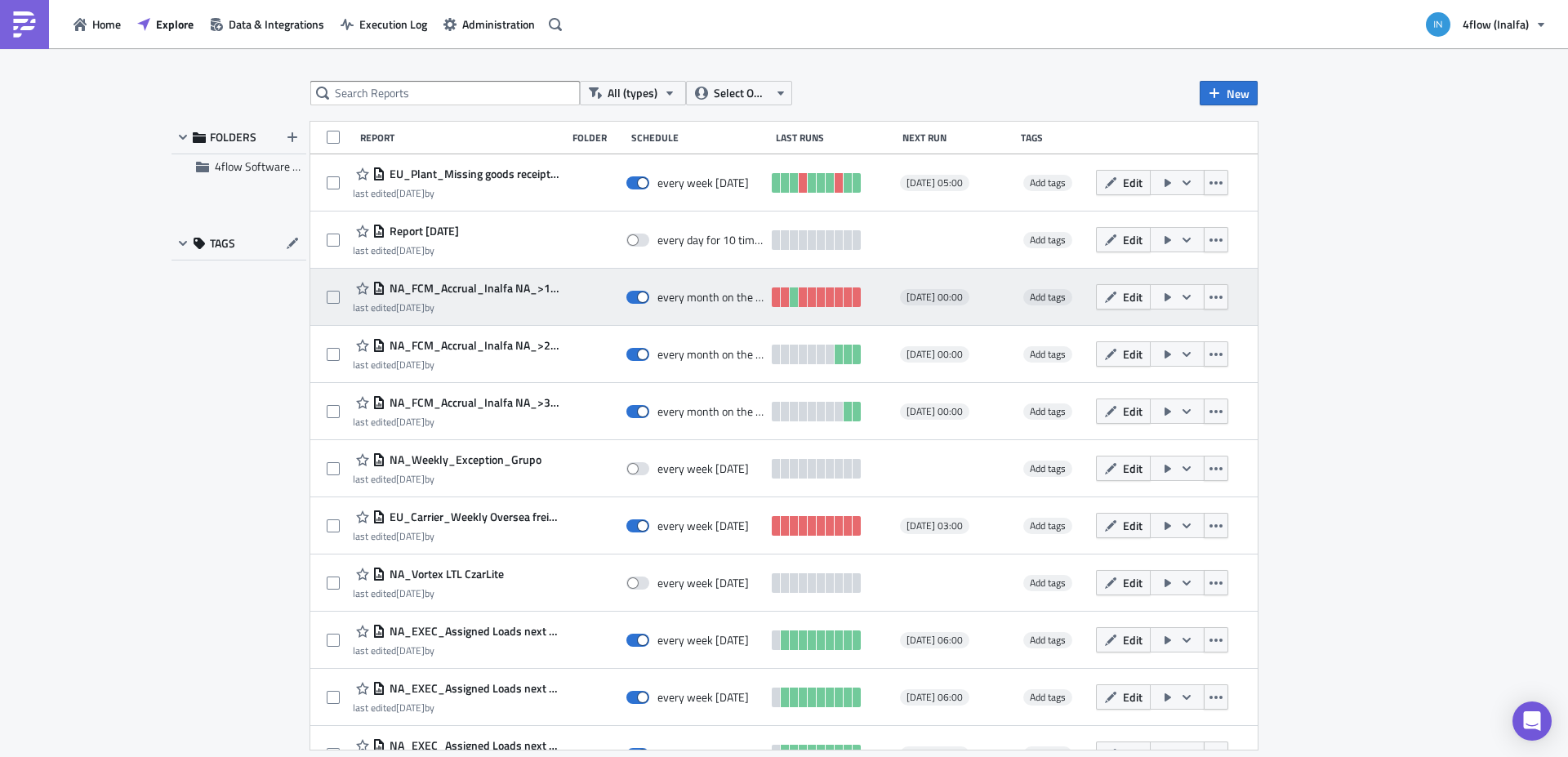 click on "NA_FCM_Accrual_Inalfa NA_>1 month" at bounding box center (472, 288) 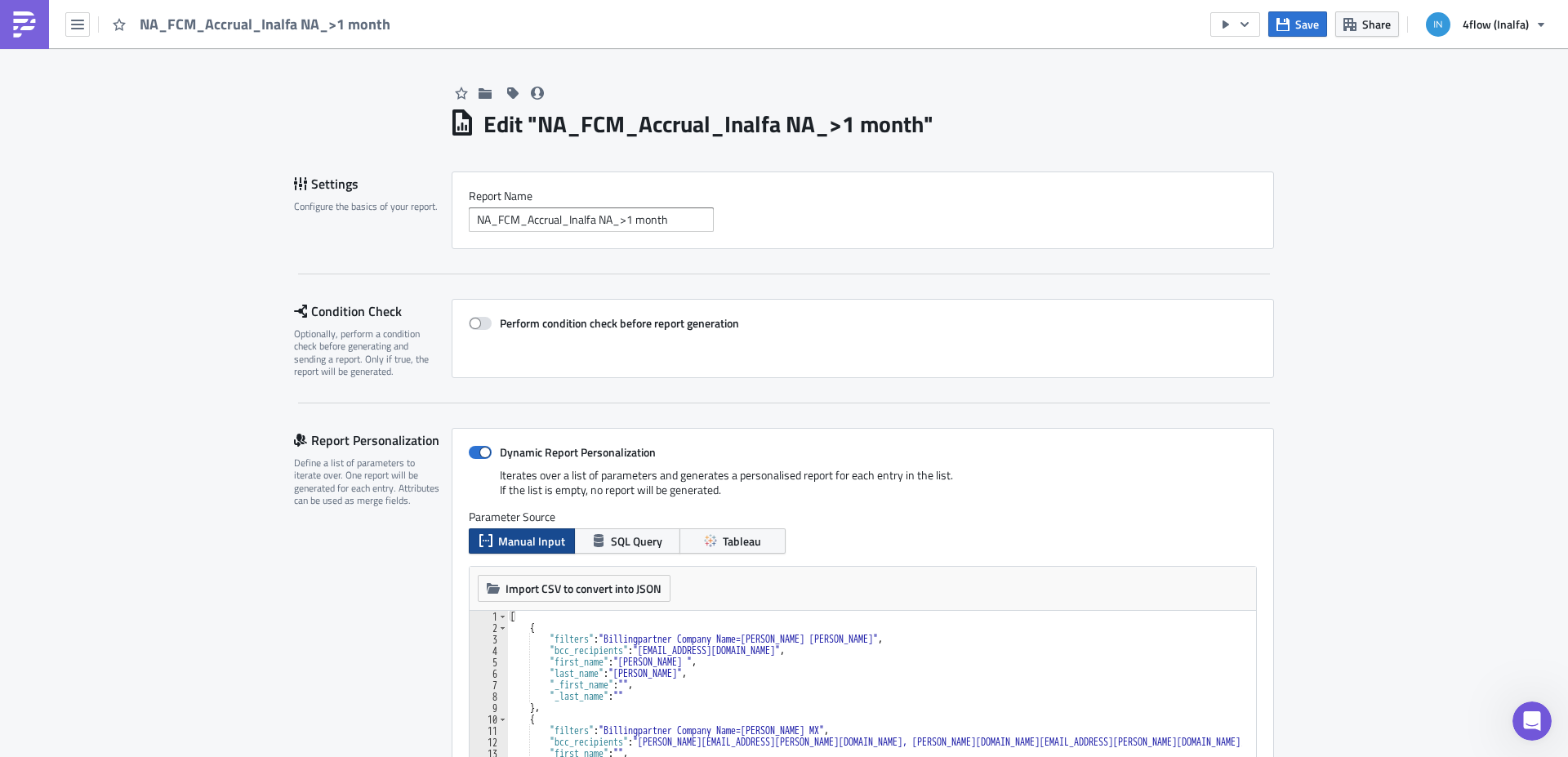 scroll, scrollTop: 0, scrollLeft: 0, axis: both 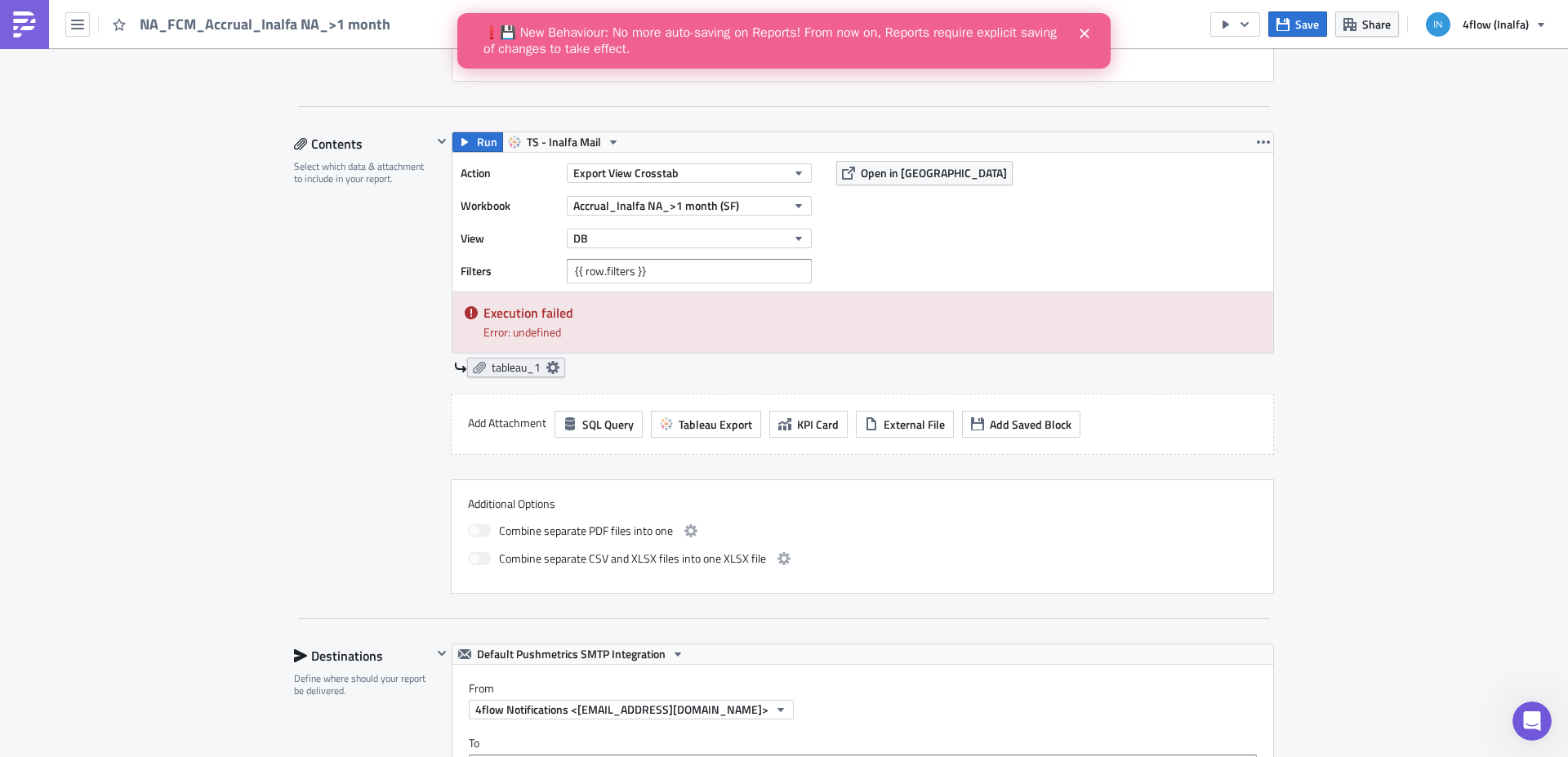 click 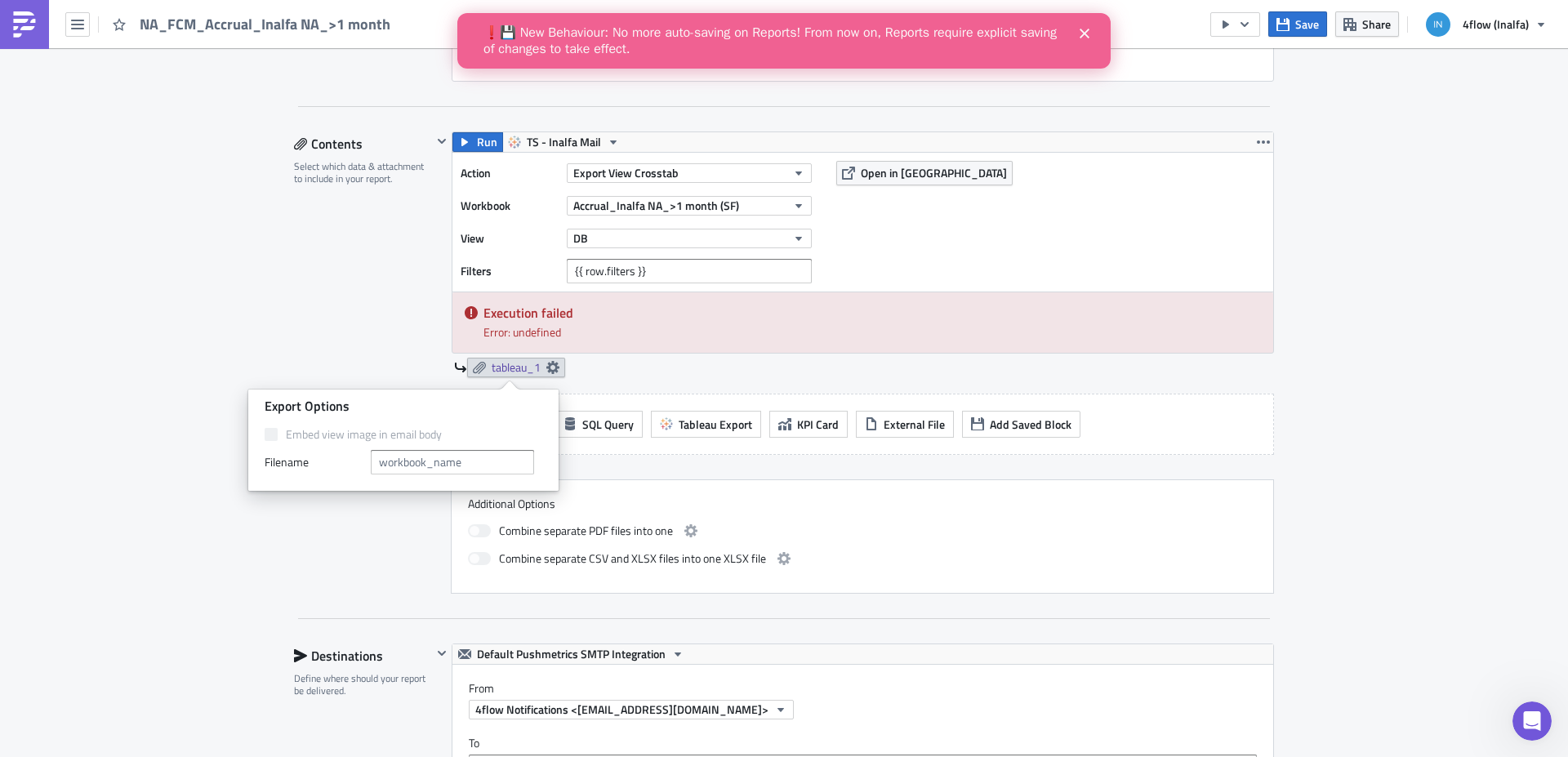 click on "Contents Select which data & attachment to include in your report." at bounding box center [363, 363] 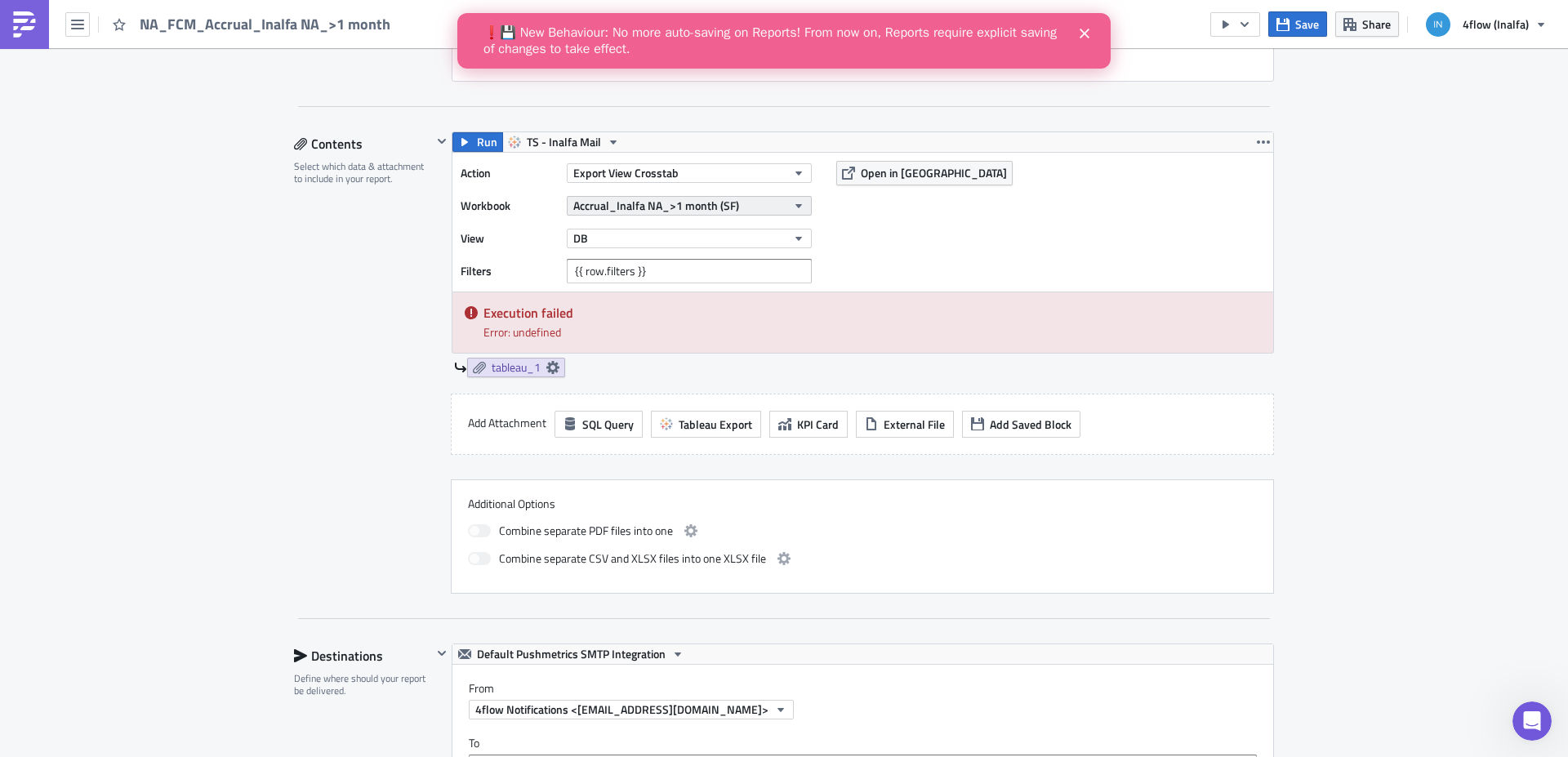 click 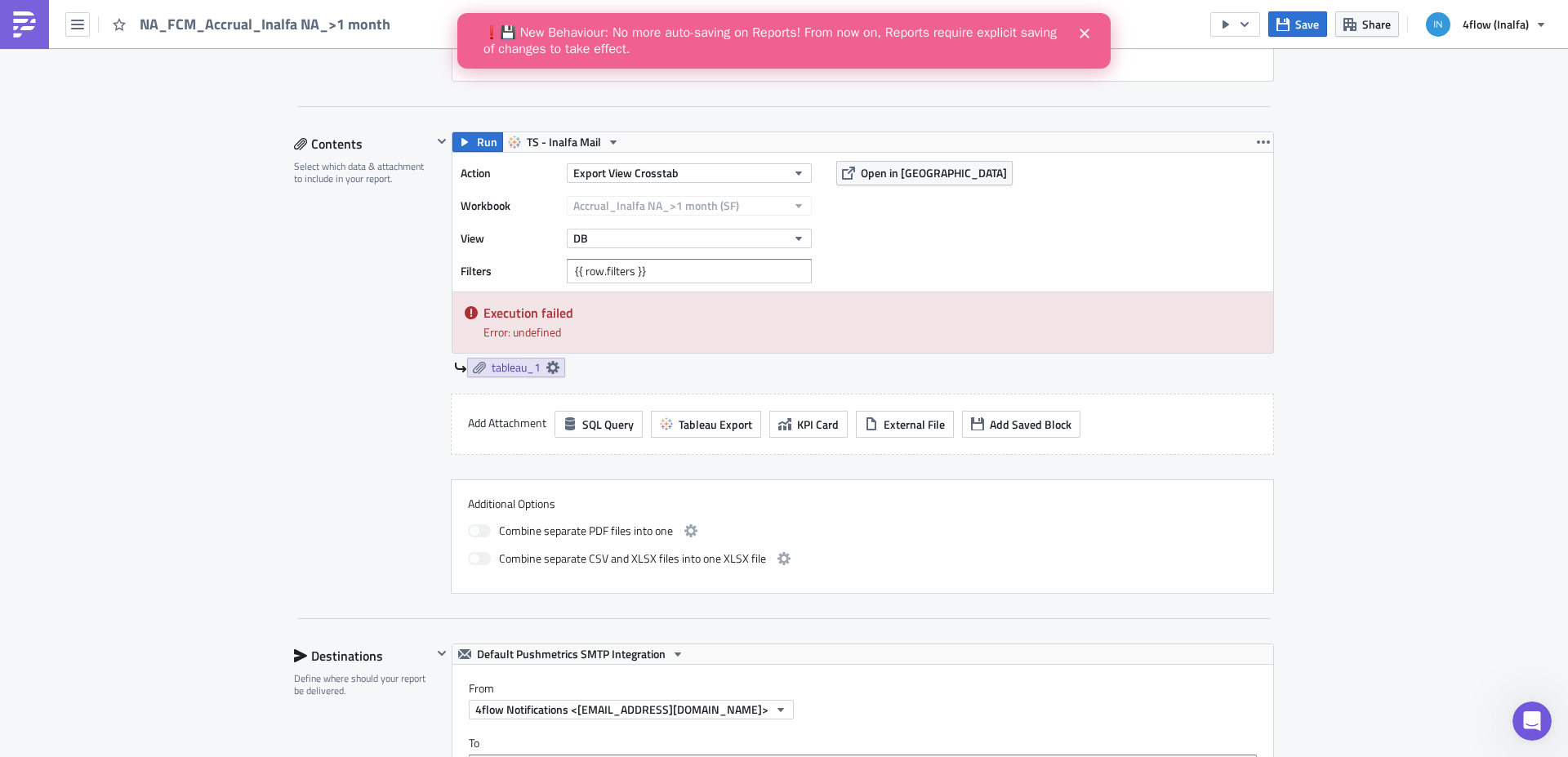 click on "Action   Export View Crosstab Workbook   Accrual_Inalfa NA_>1 month (SF) View   DB Filters   {{ row.filters }} Open in Tableau" at bounding box center [862, 222] 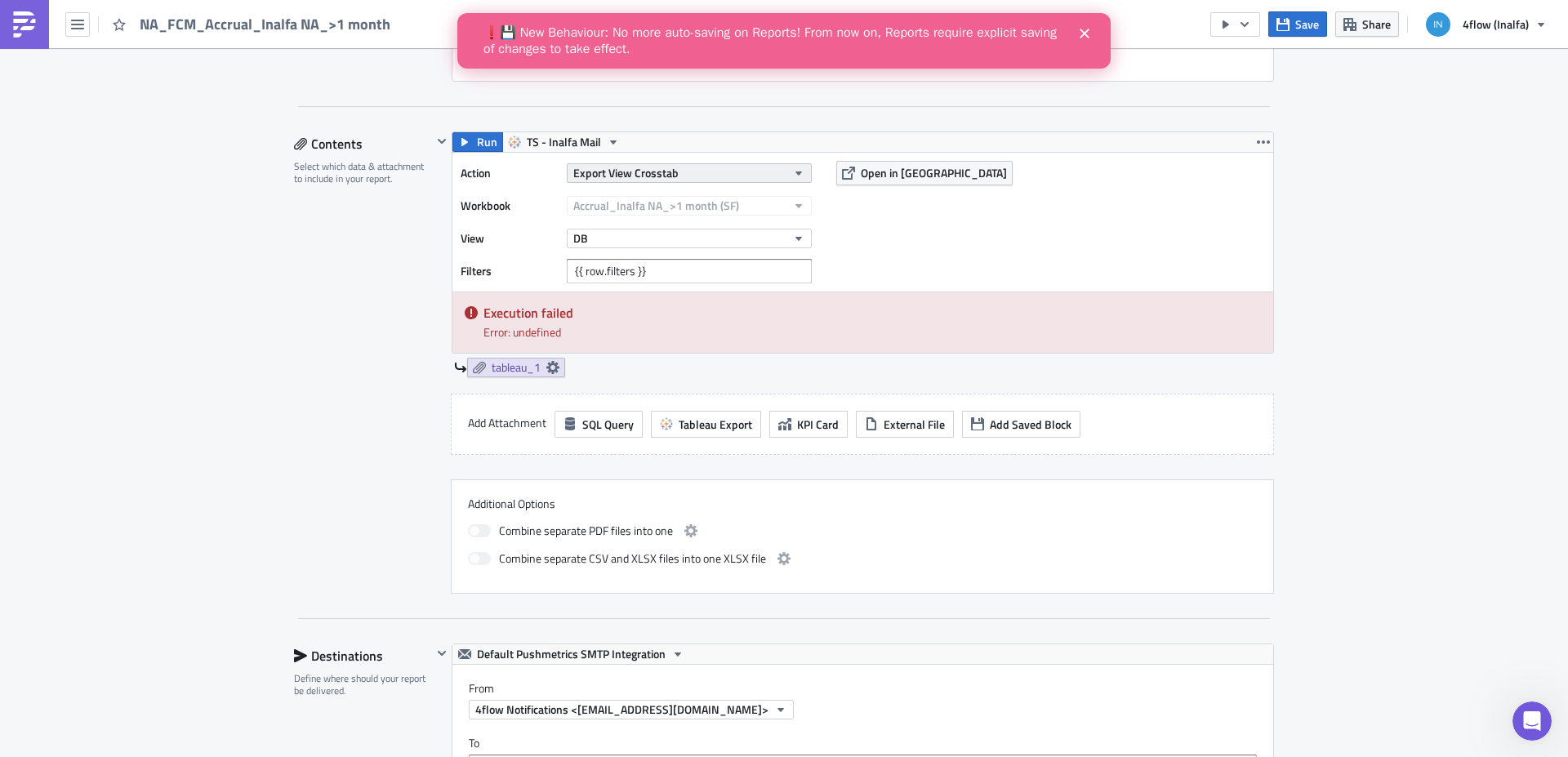 click 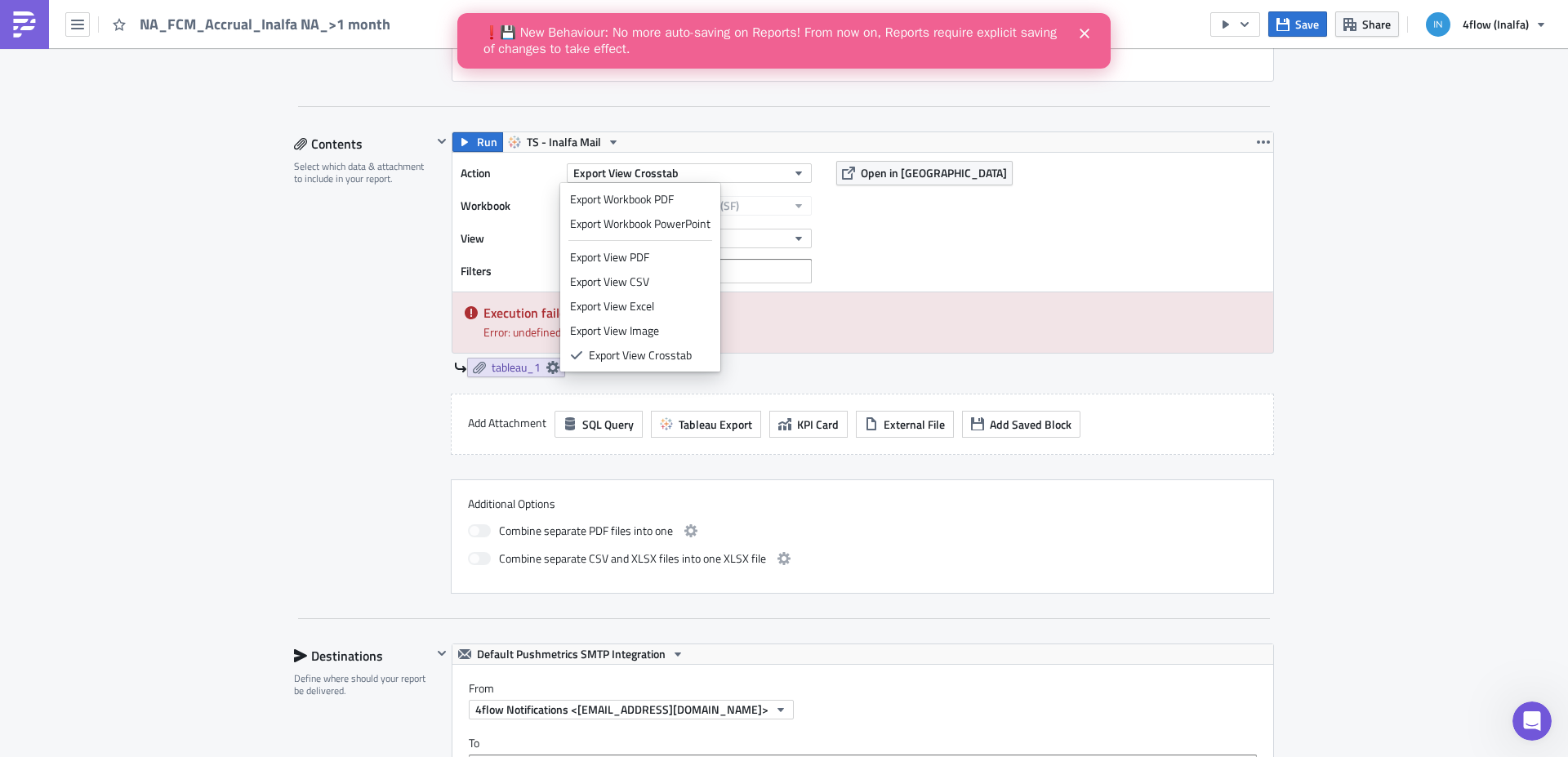 click on "Action   Export View Crosstab Workbook   Accrual_Inalfa NA_>1 month (SF) View   DB Filters   {{ row.filters }} Open in Tableau" at bounding box center (862, 222) 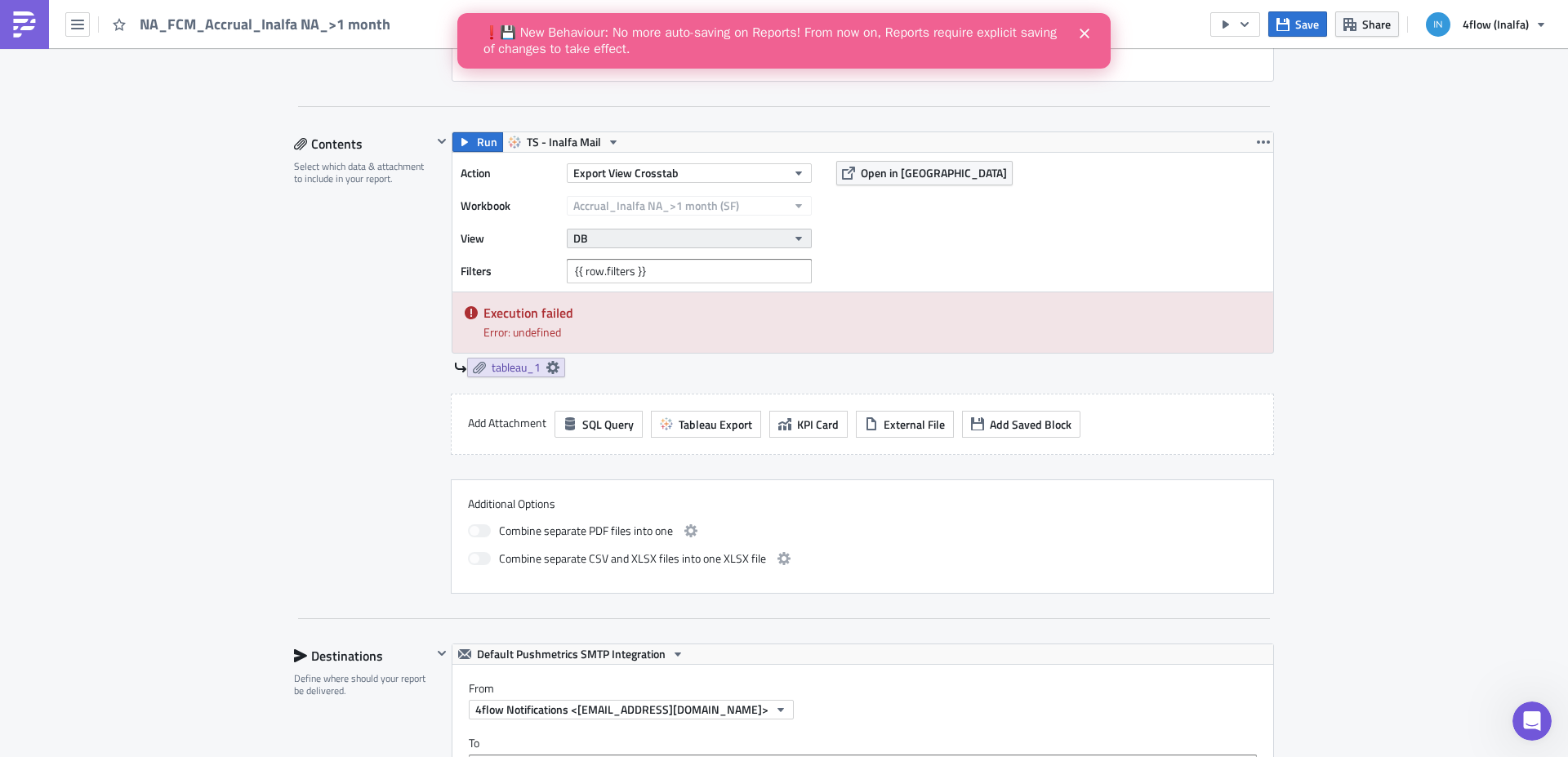 click 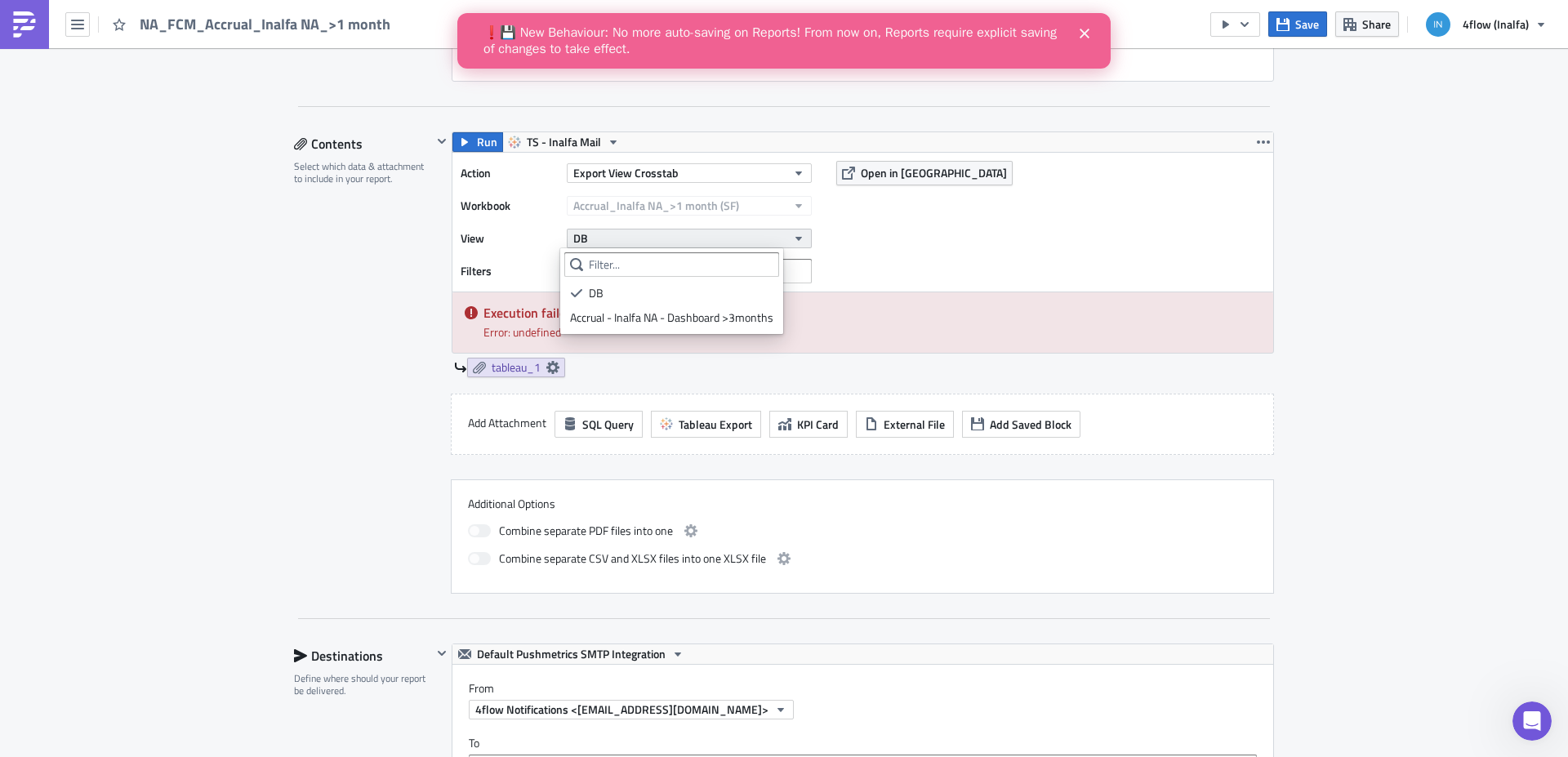 click 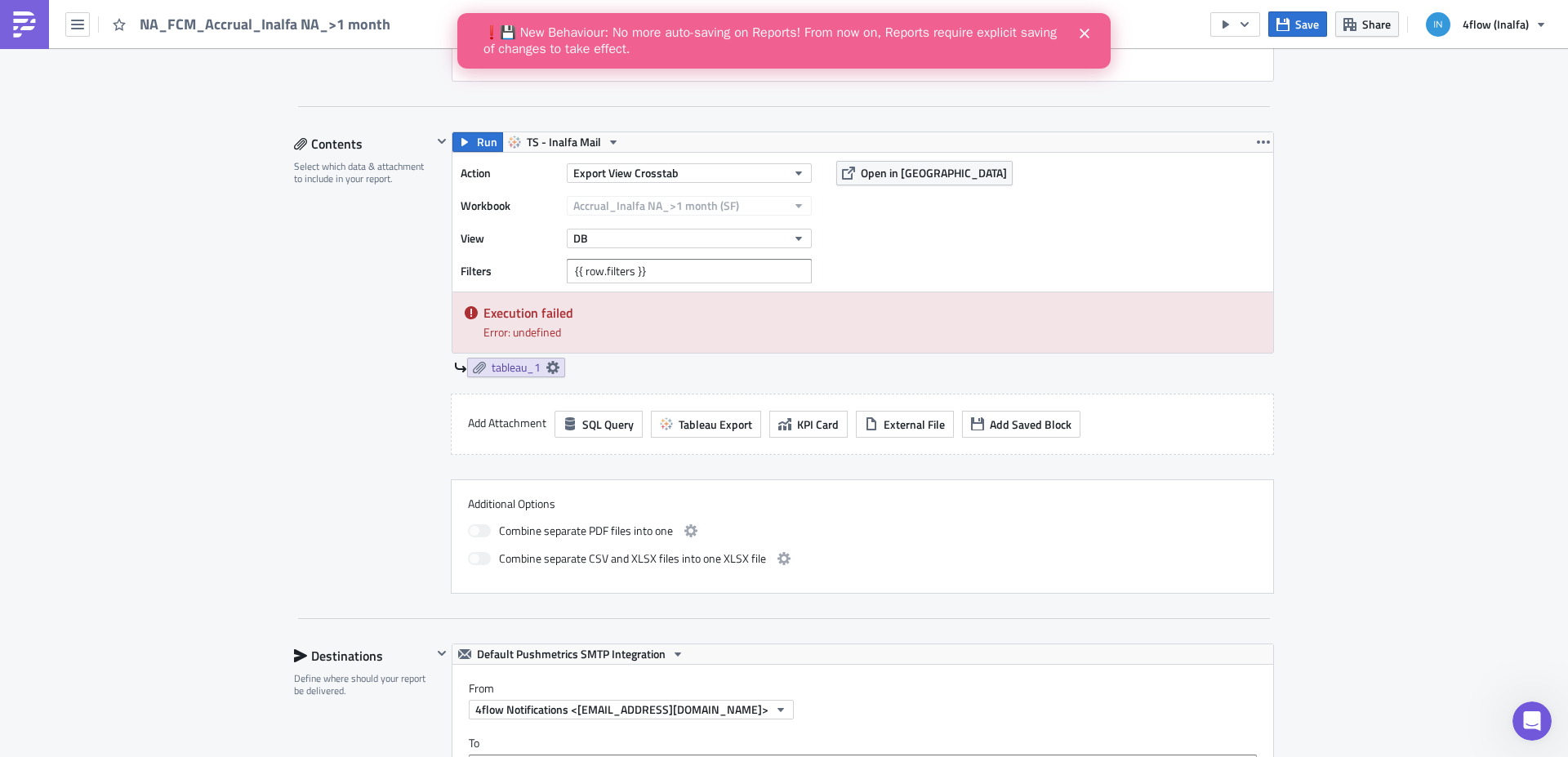 click on "Action   Export View Crosstab Workbook   Accrual_Inalfa NA_>1 month (SF) View   DB Filters   {{ row.filters }} Open in Tableau" at bounding box center (862, 222) 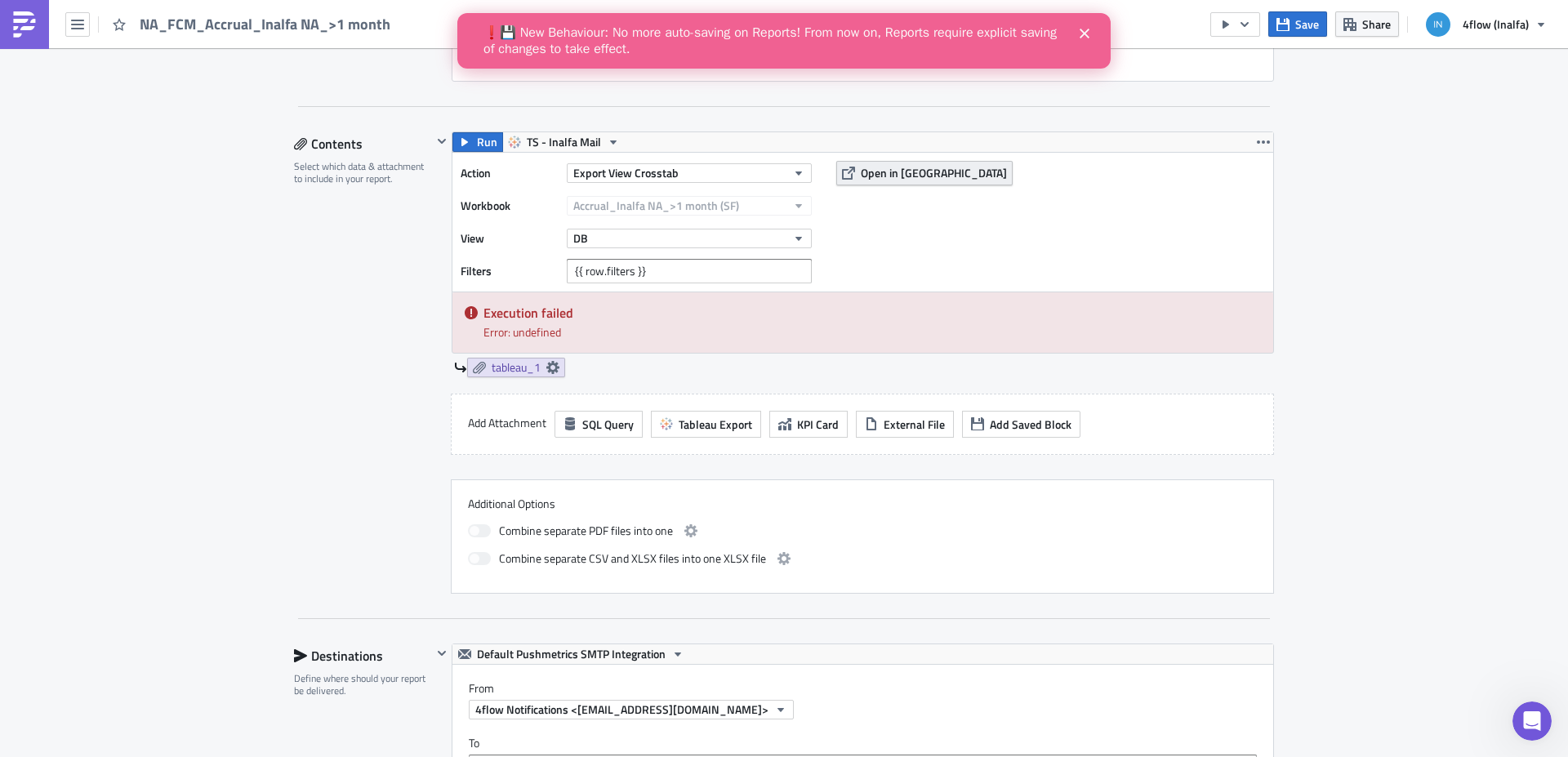 click on "Open in [GEOGRAPHIC_DATA]" at bounding box center [933, 172] 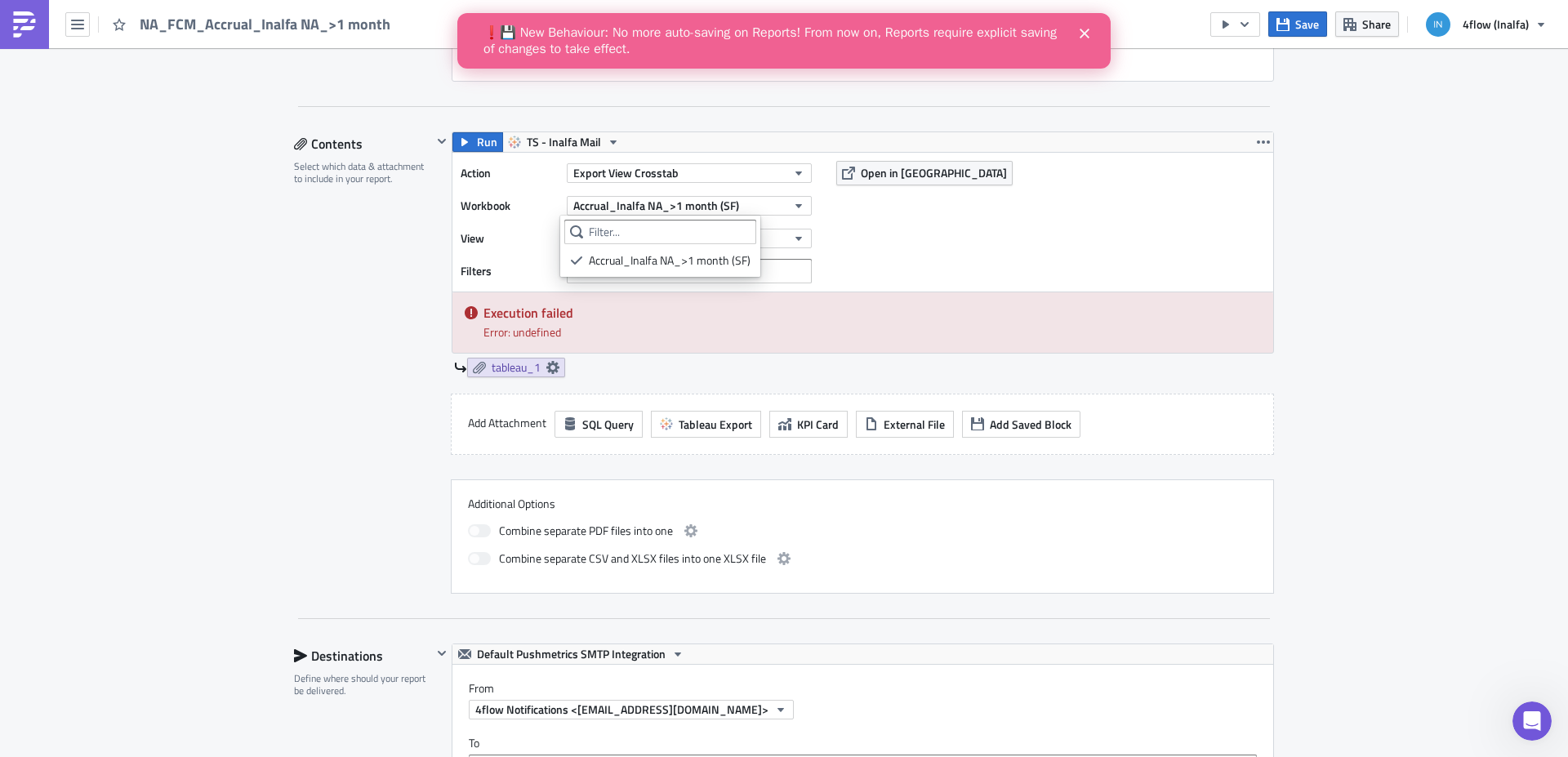 click on "Contents Select which data & attachment to include in your report." at bounding box center [363, 363] 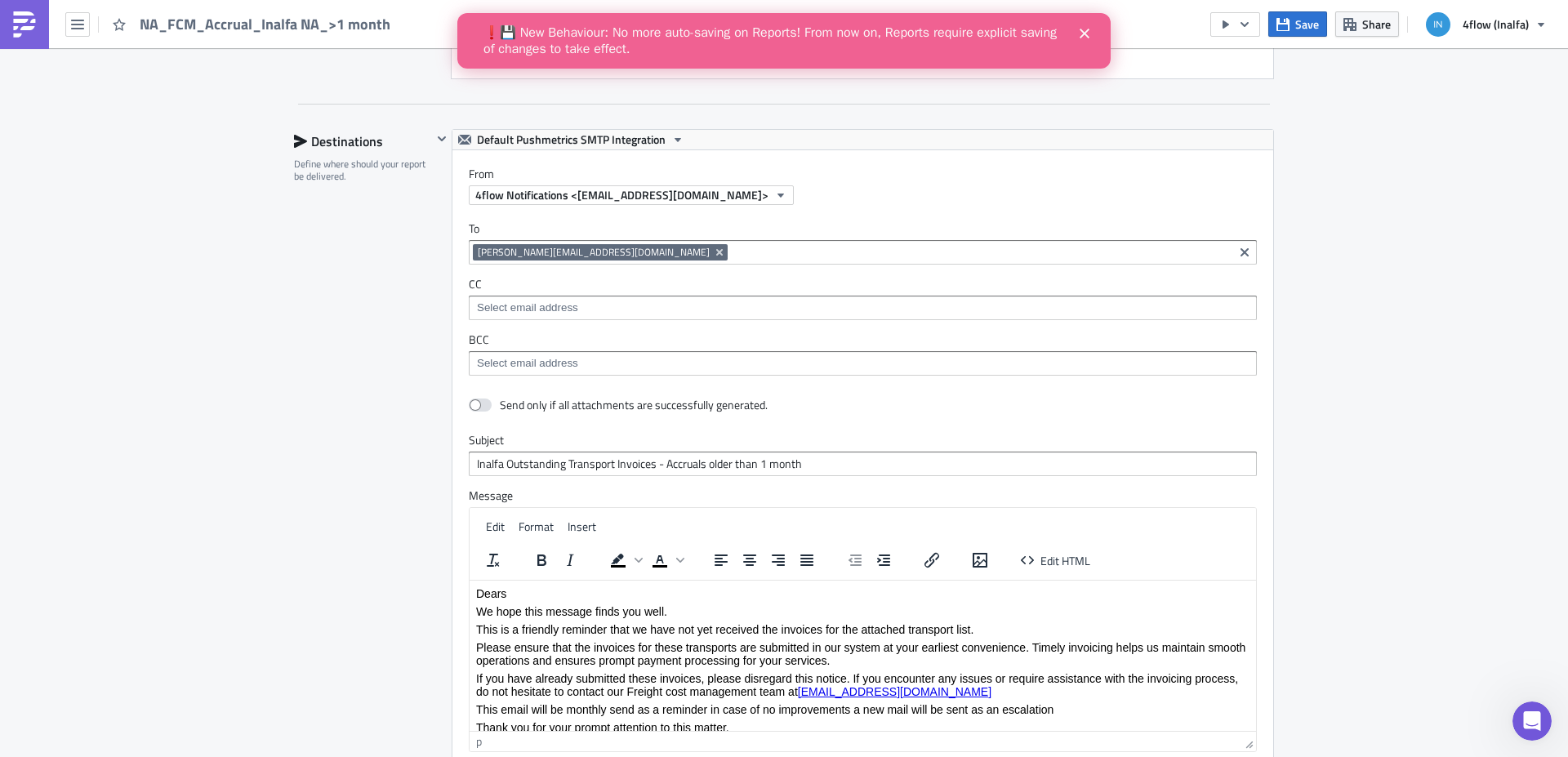 scroll, scrollTop: 1729, scrollLeft: 0, axis: vertical 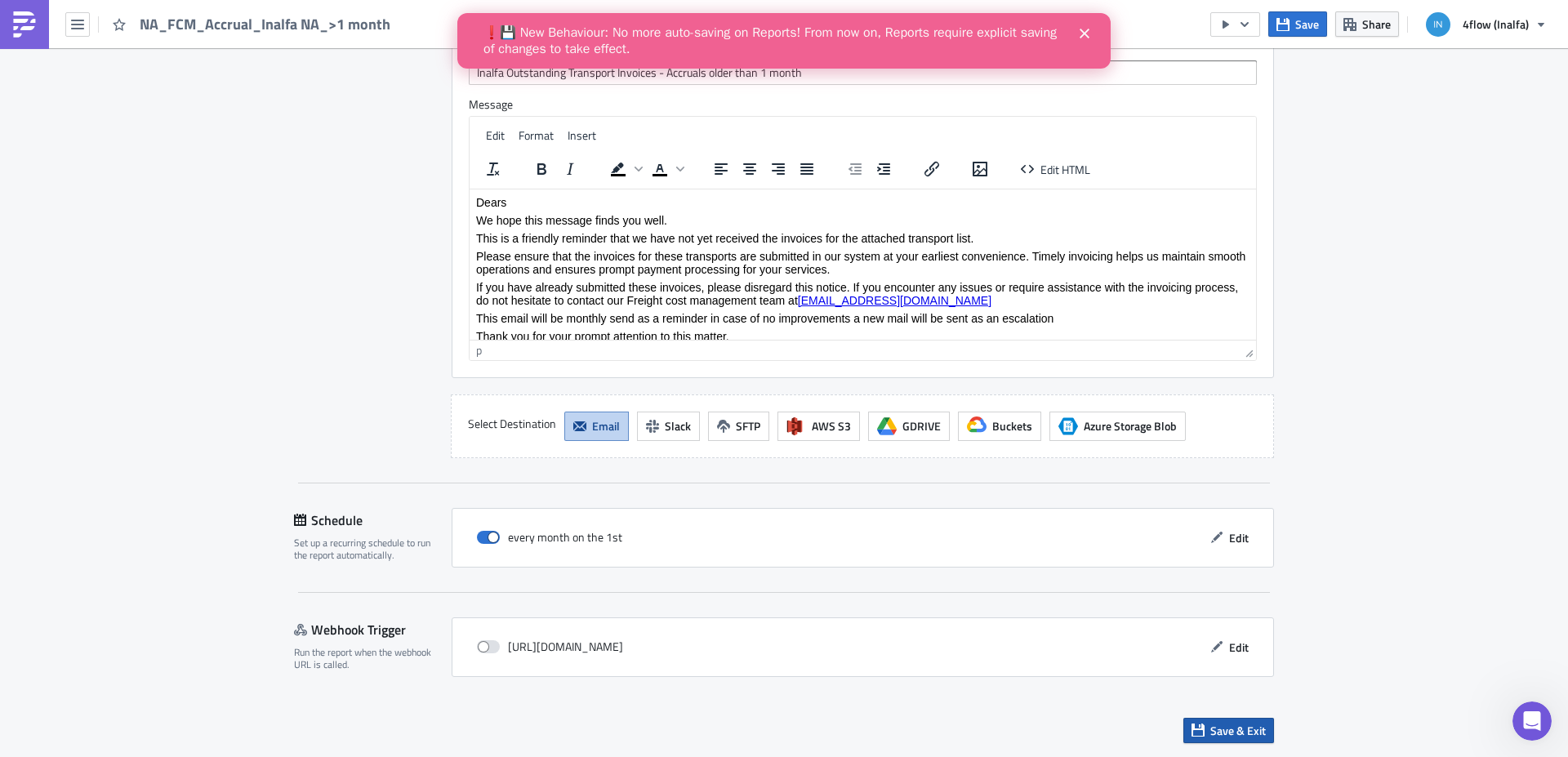 click on "Save & Exit" at bounding box center [1238, 730] 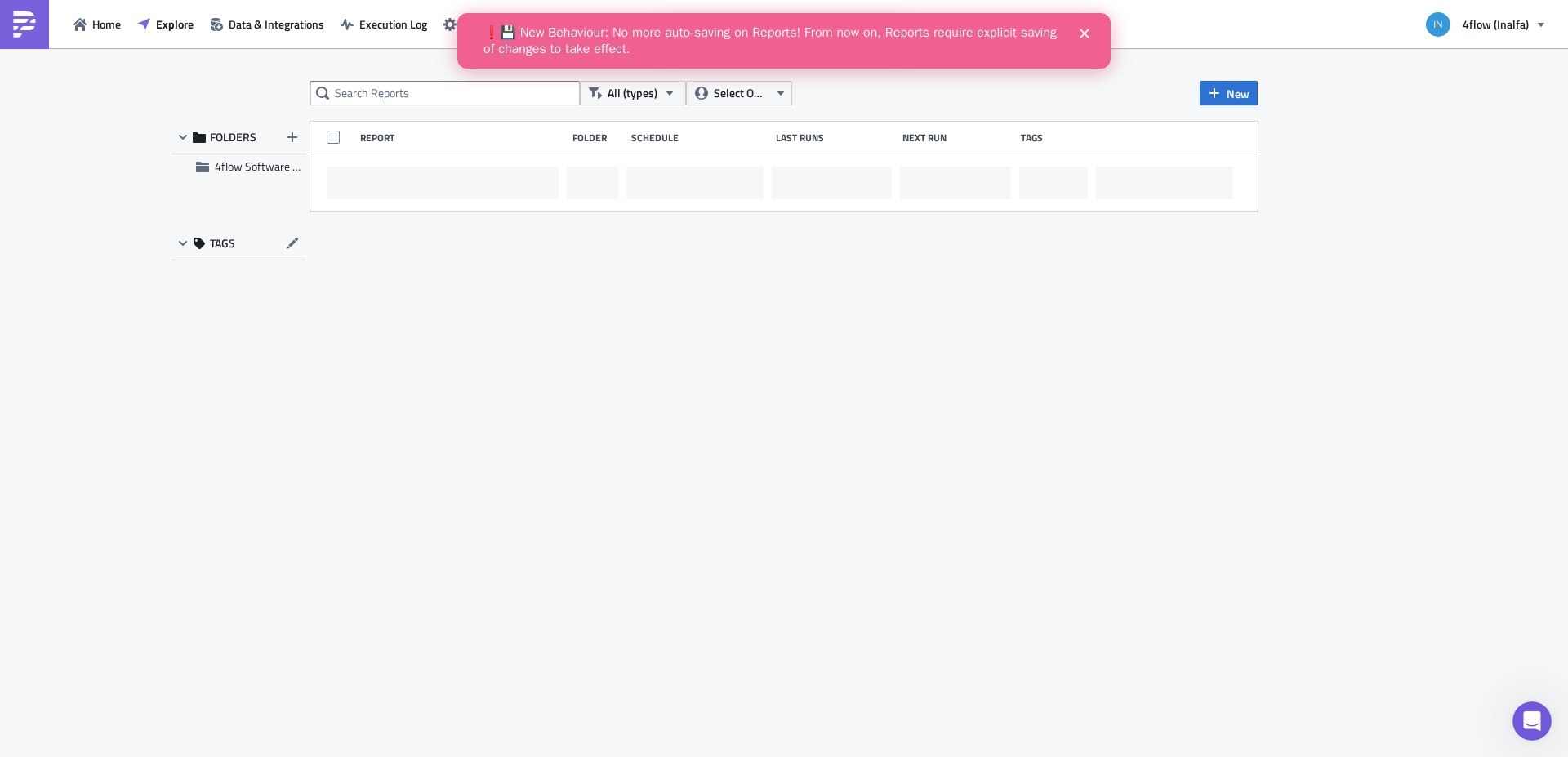 scroll, scrollTop: 0, scrollLeft: 0, axis: both 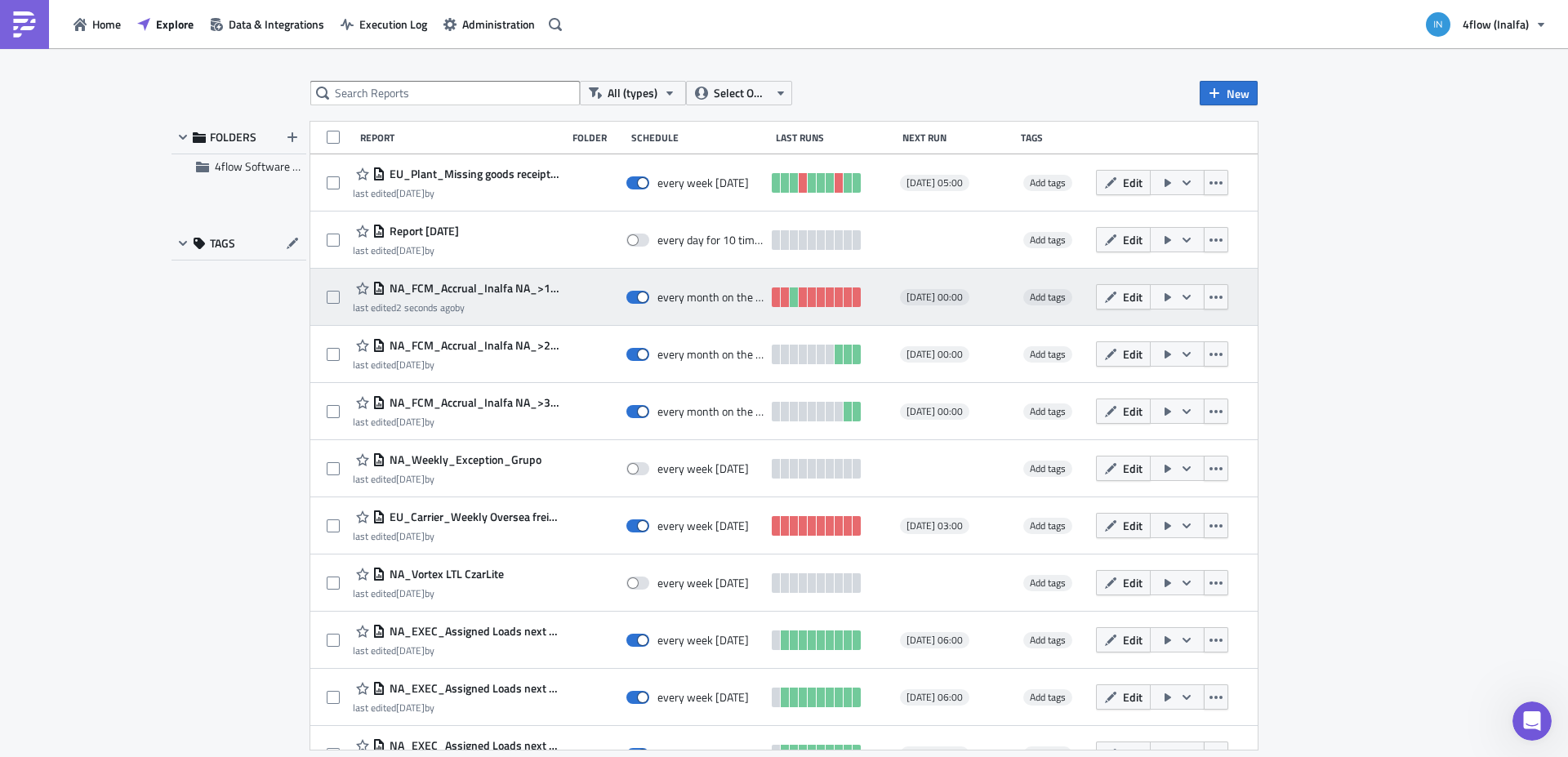 click on "NA_FCM_Accrual_Inalfa NA_>1 month" at bounding box center (472, 288) 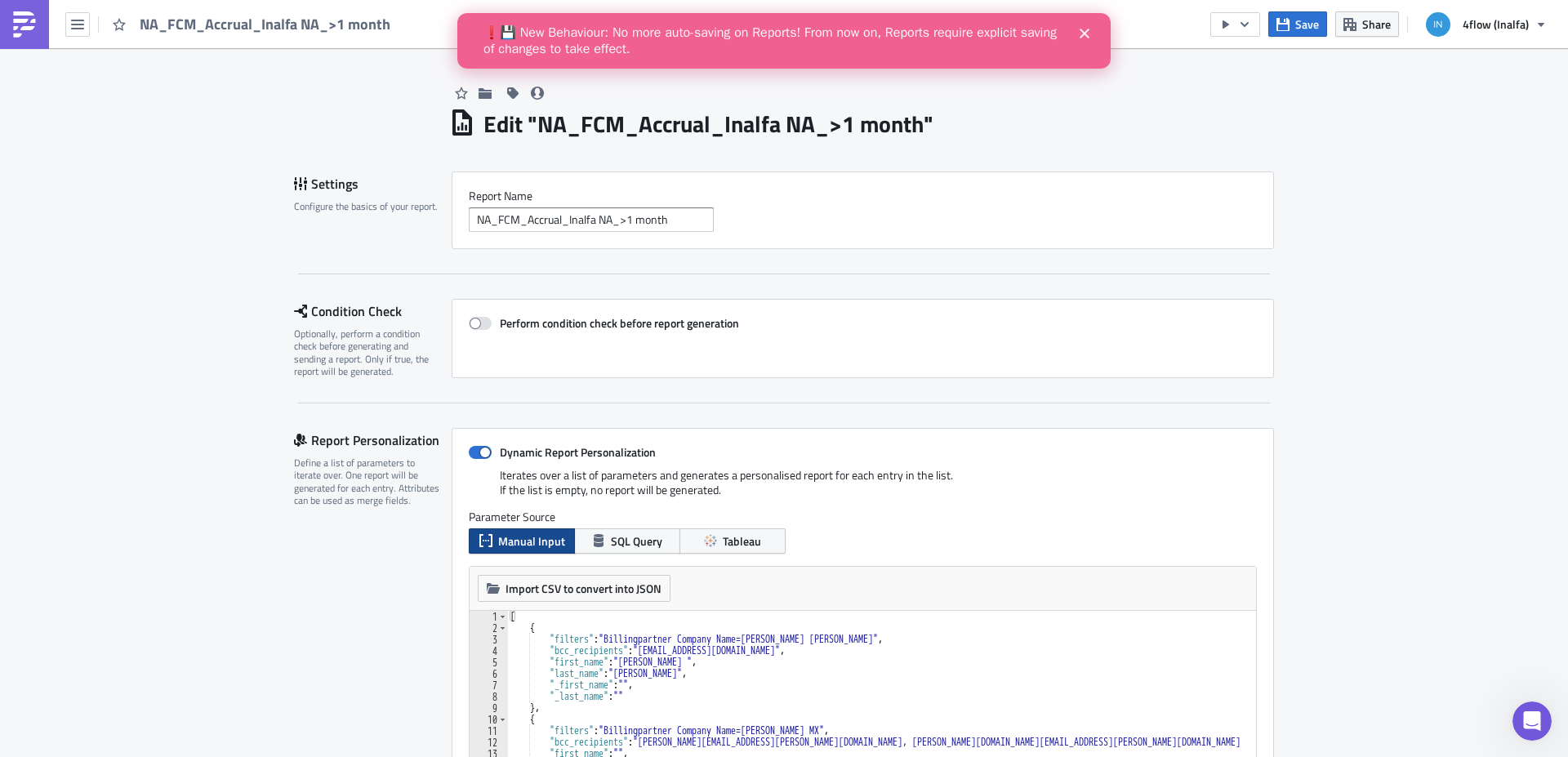 scroll, scrollTop: 0, scrollLeft: 0, axis: both 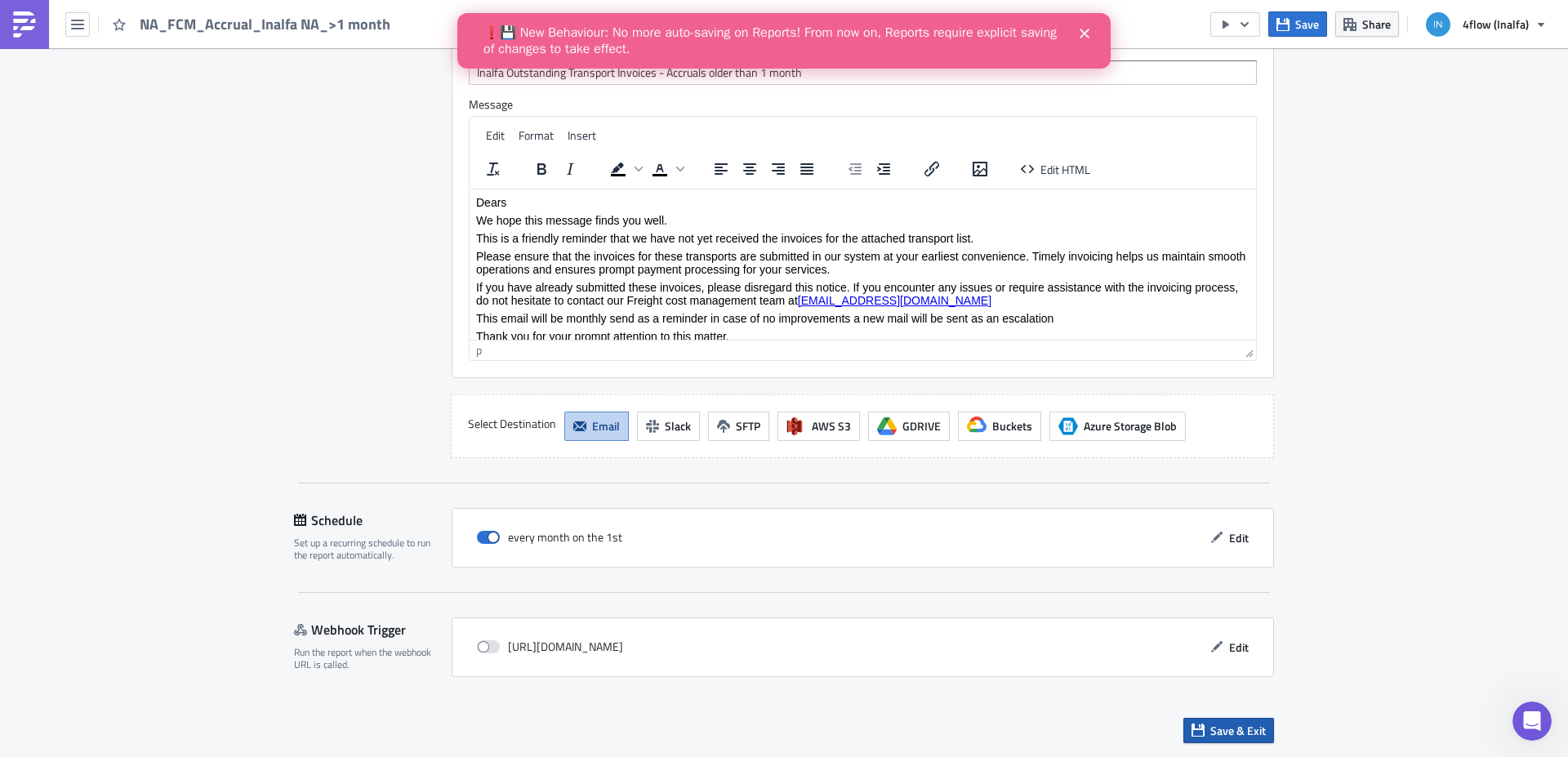 click on "Save & Exit" at bounding box center [1228, 730] 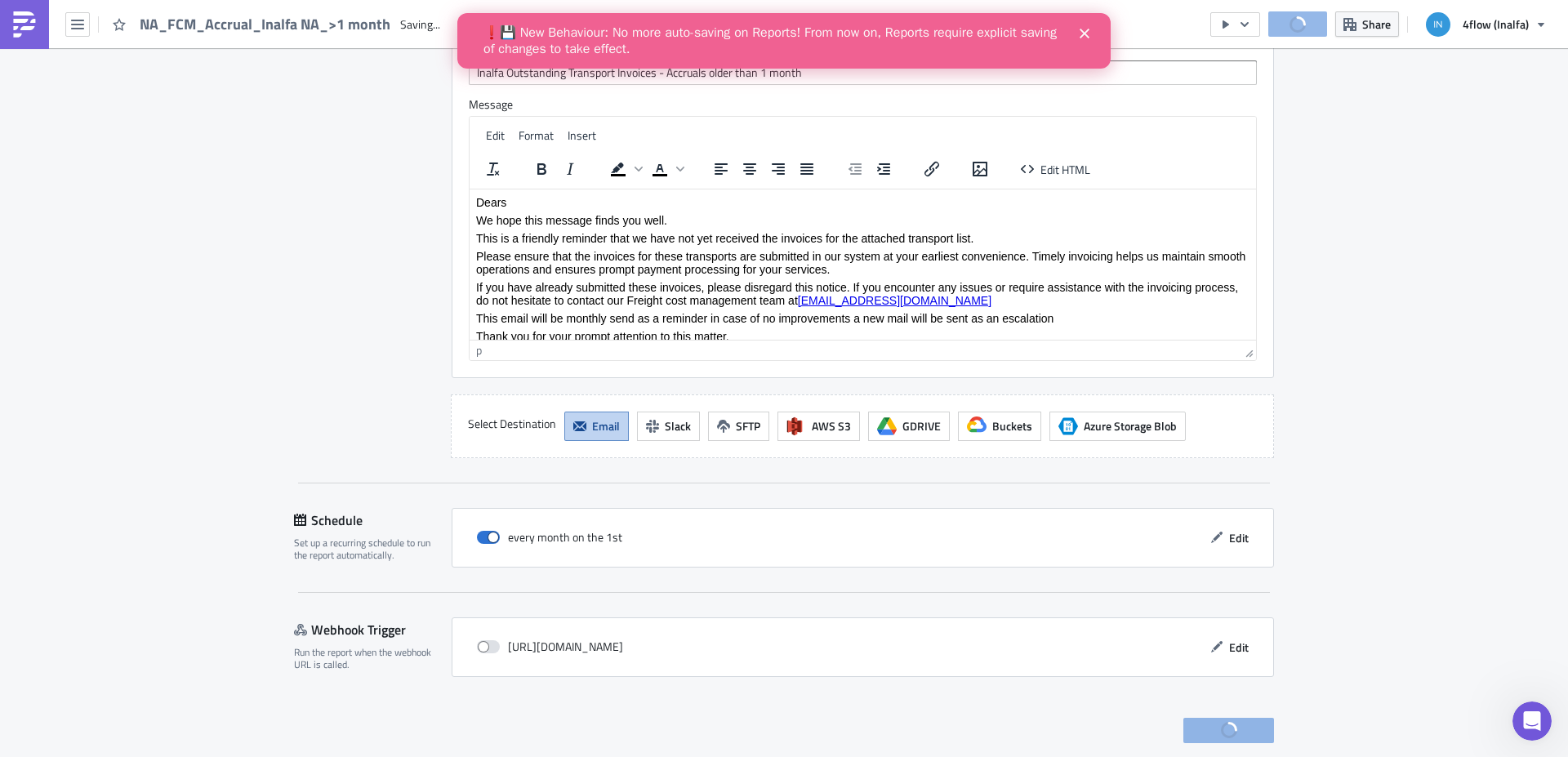scroll, scrollTop: 0, scrollLeft: 0, axis: both 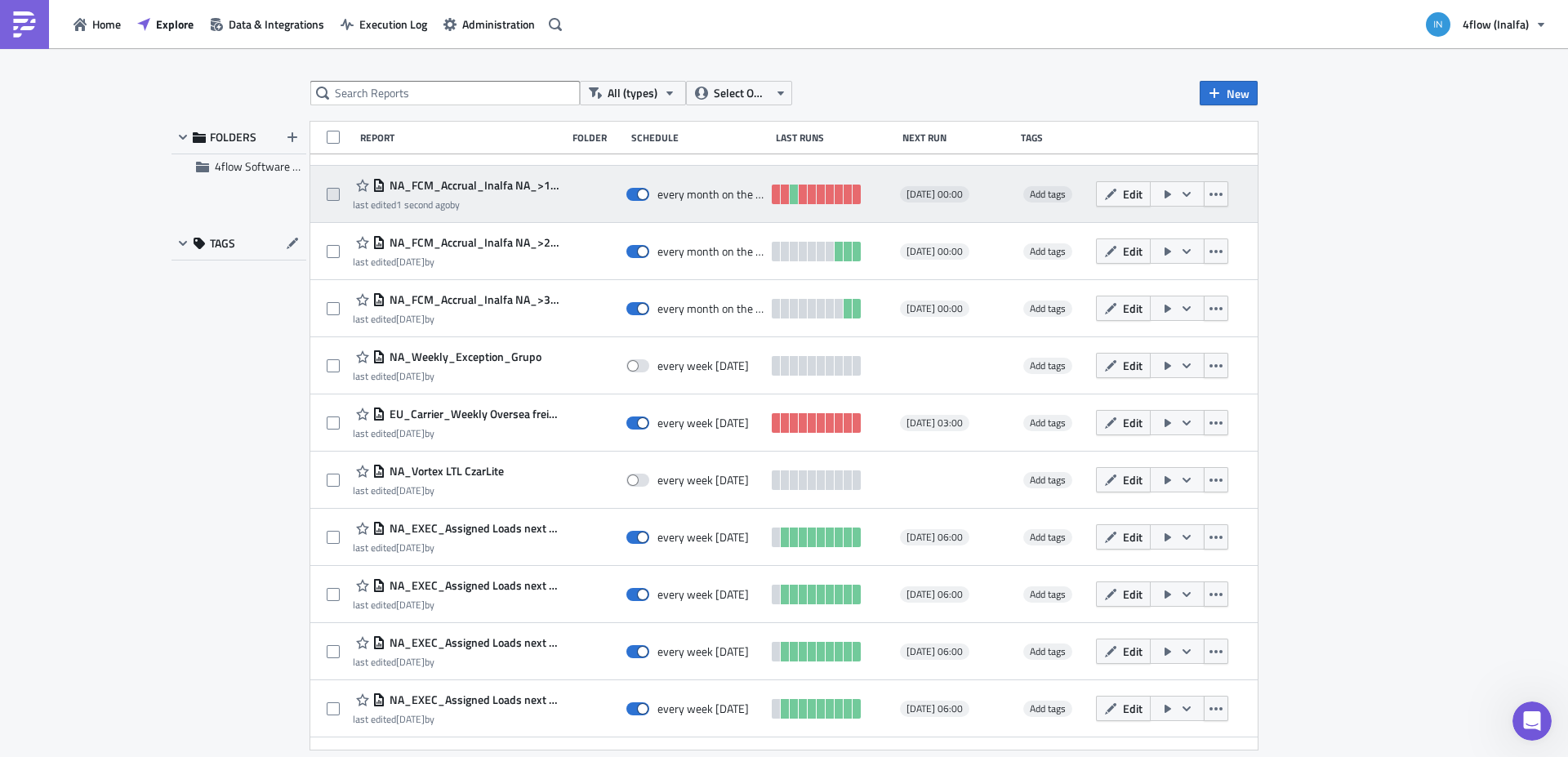 click at bounding box center (333, 194) 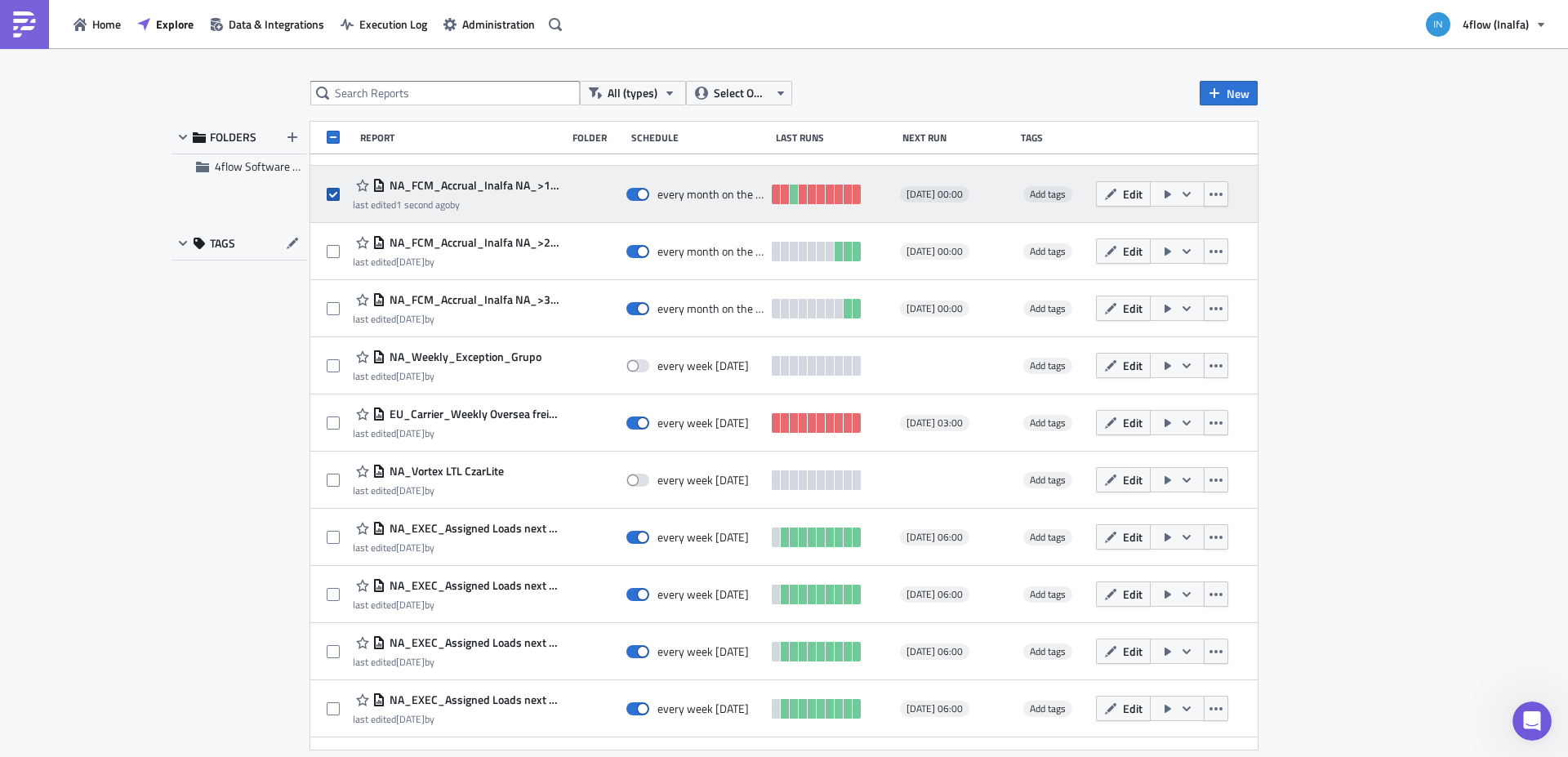 checkbox on "true" 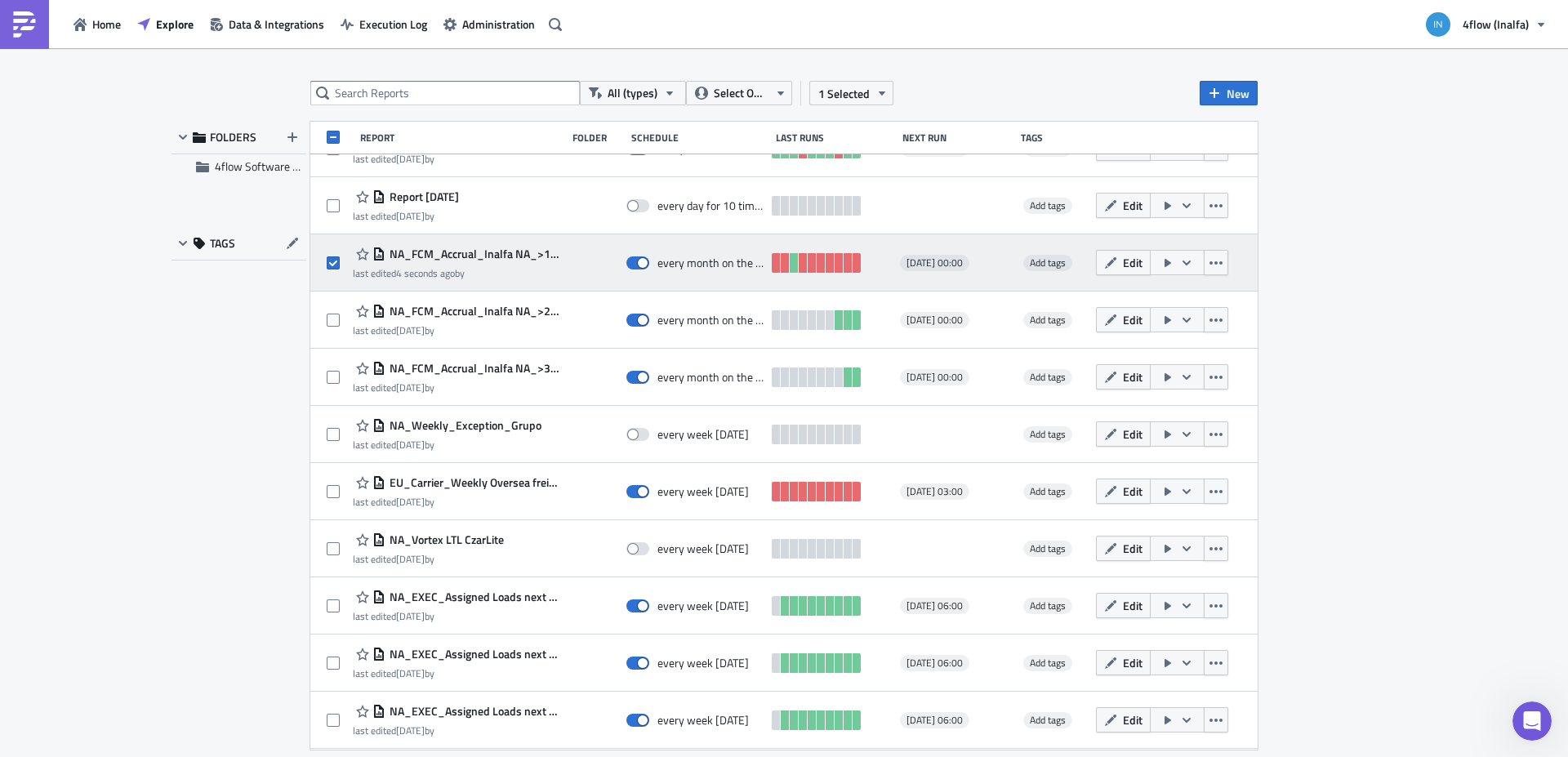 scroll, scrollTop: 0, scrollLeft: 0, axis: both 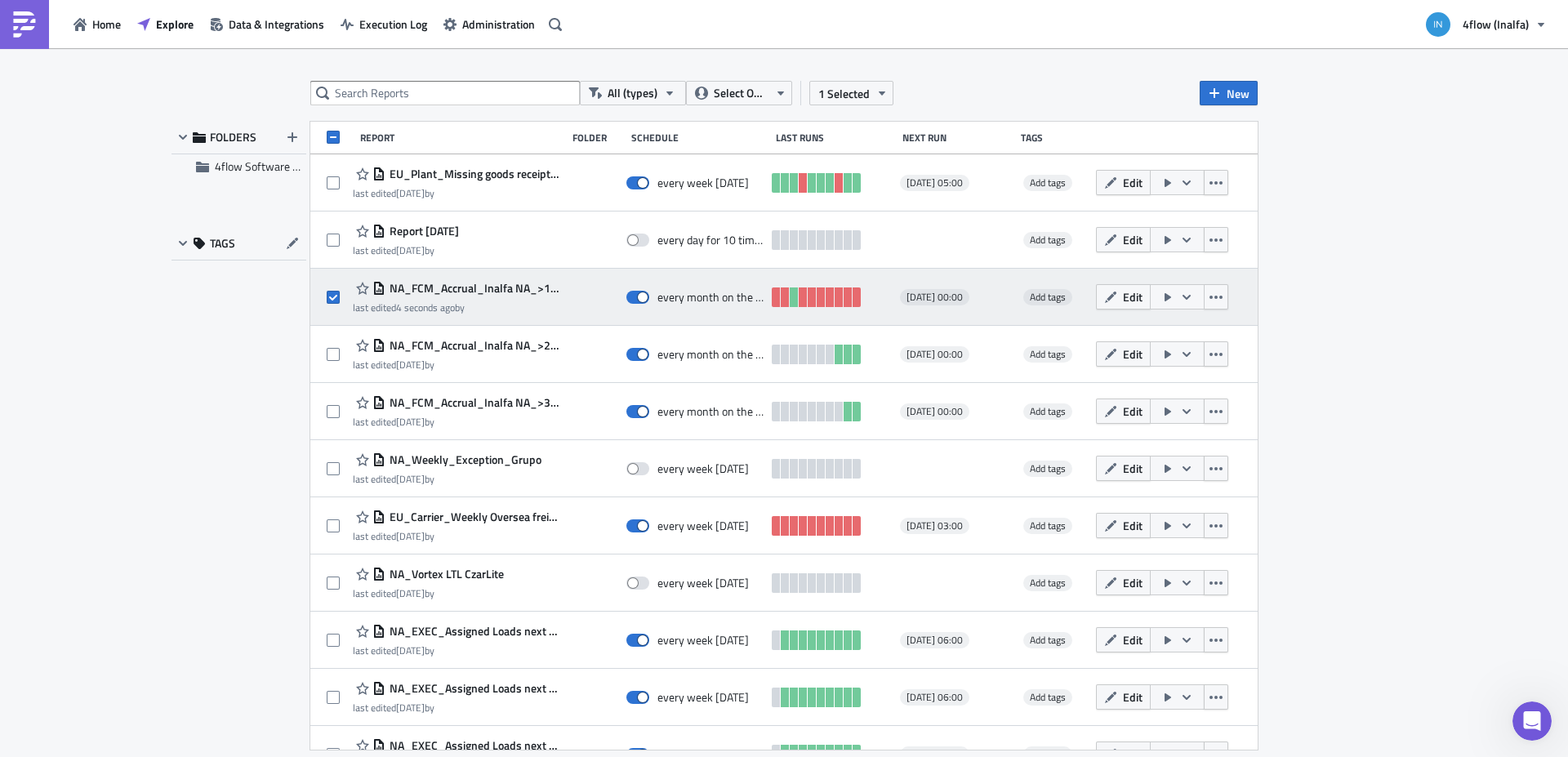 click 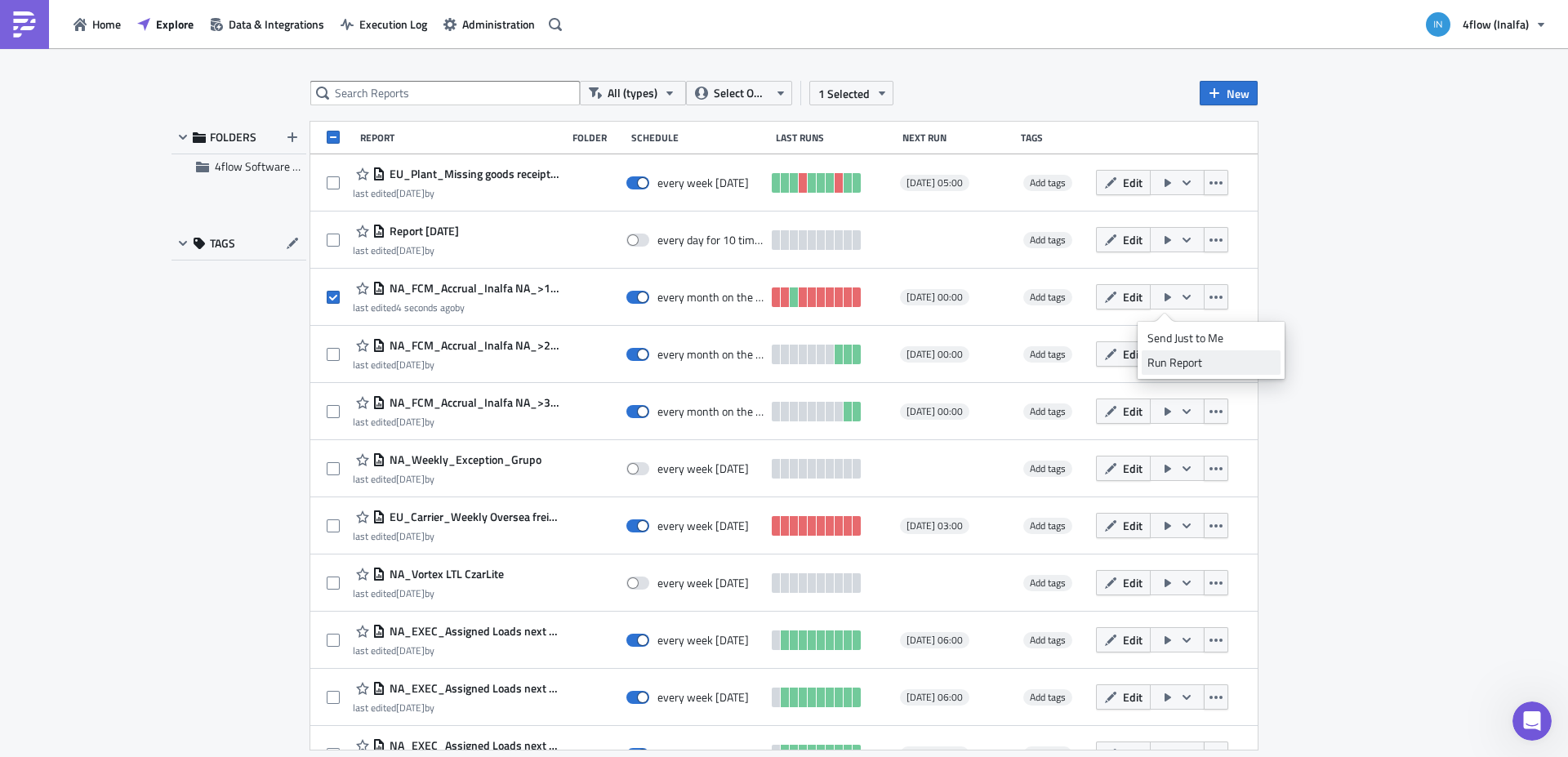 click on "Run Report" at bounding box center (1211, 363) 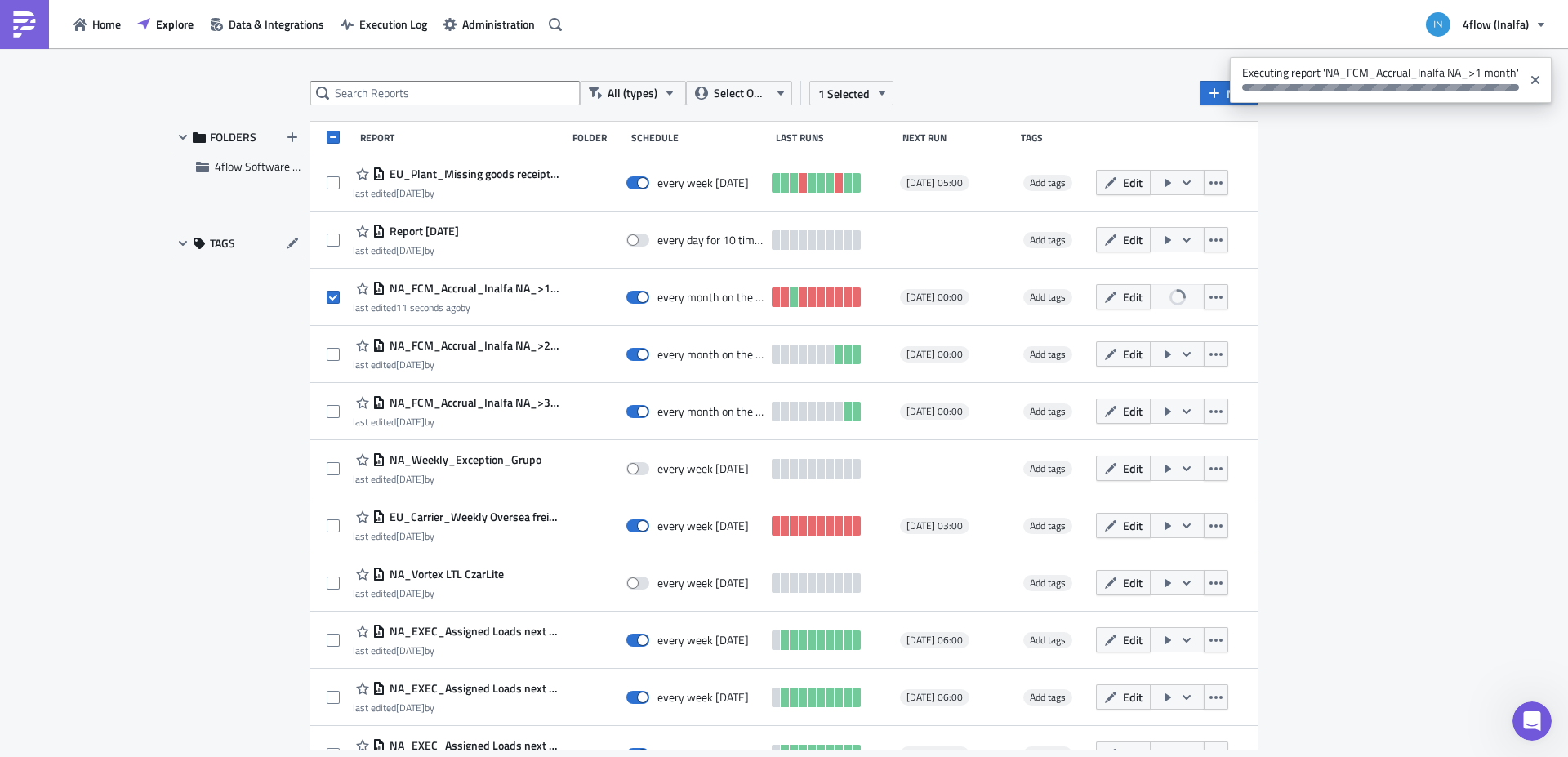 click on "All (types) Select Owner 1 Selected New FOLDERS 4flow Software KAM TAGS Report Folder Schedule Last Runs Next Run Tags EU_Plant_Missing goods receipt status last edited  1 month ago  by    every week on Monday  2025-07-28 05:00 Add tags Edit Report 2025-06-20 last edited  1 month ago  by    every day for 10 times  Add tags Edit NA_FCM_Accrual_Inalfa NA_>1 month last edited  11 seconds ago  by    every month on the 1st  2025-08-01 00:00 Add tags Edit NA_FCM_Accrual_Inalfa NA_>2 months last edited  3 months ago  by    every month on the 16th  2025-08-16 00:00 Add tags Edit NA_FCM_Accrual_Inalfa NA_>3 months last edited  3 months ago  by    every month on the 30th  2025-07-30 00:00 Add tags Edit NA_Weekly_Exception_Grupo last edited  2 months ago  by    every week on Tuesday  Add tags Edit EU_Carrier_Weekly Oversea freight report - ETA validation check + HBL missing last edited  3 days ago  by    every week on Wednesday  2025-07-30 03:00 Add tags Edit NA_Vortex LTL CzarLite last edited  2 months ago  by" at bounding box center [784, 403] 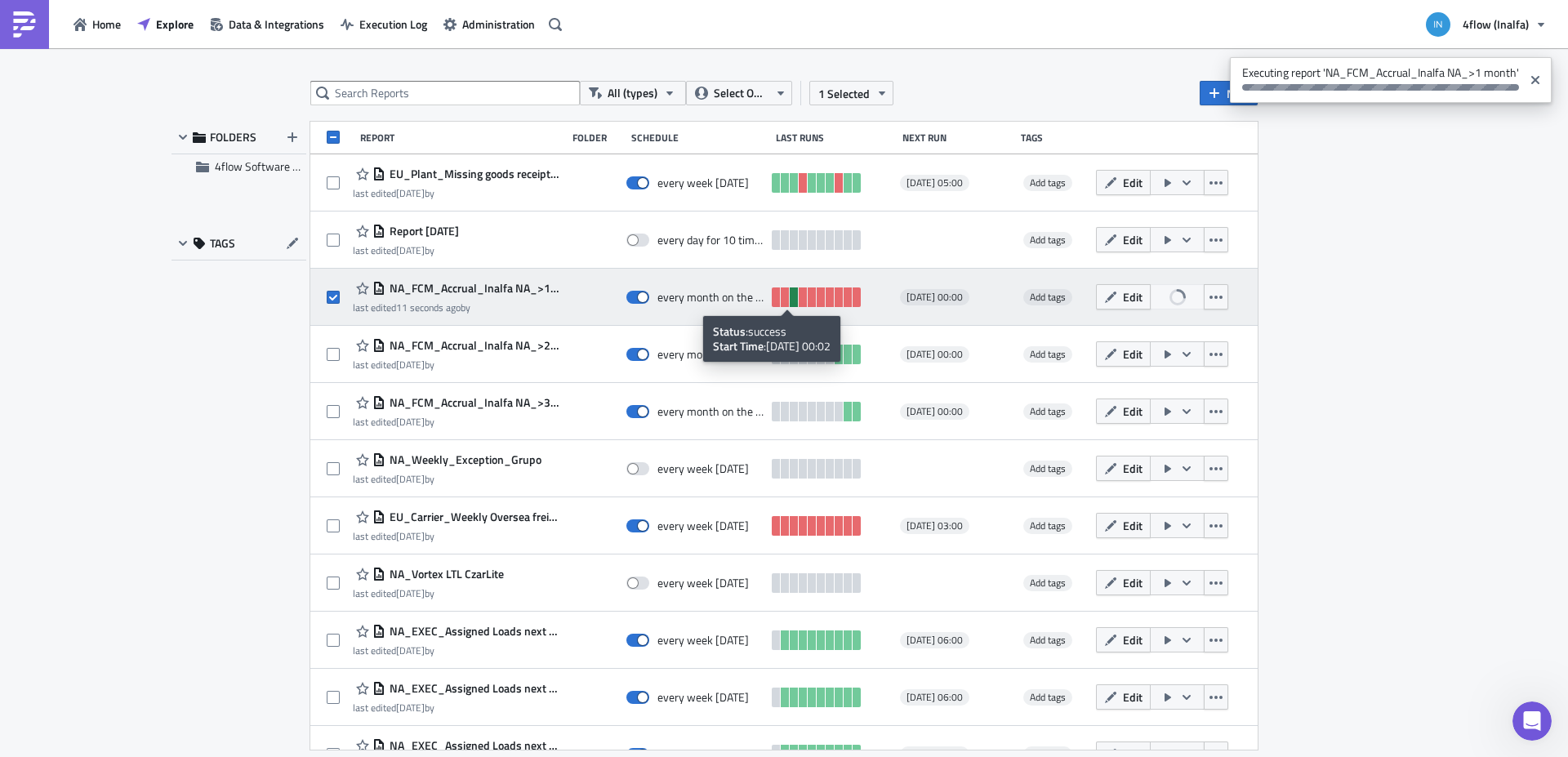 click at bounding box center [794, 297] 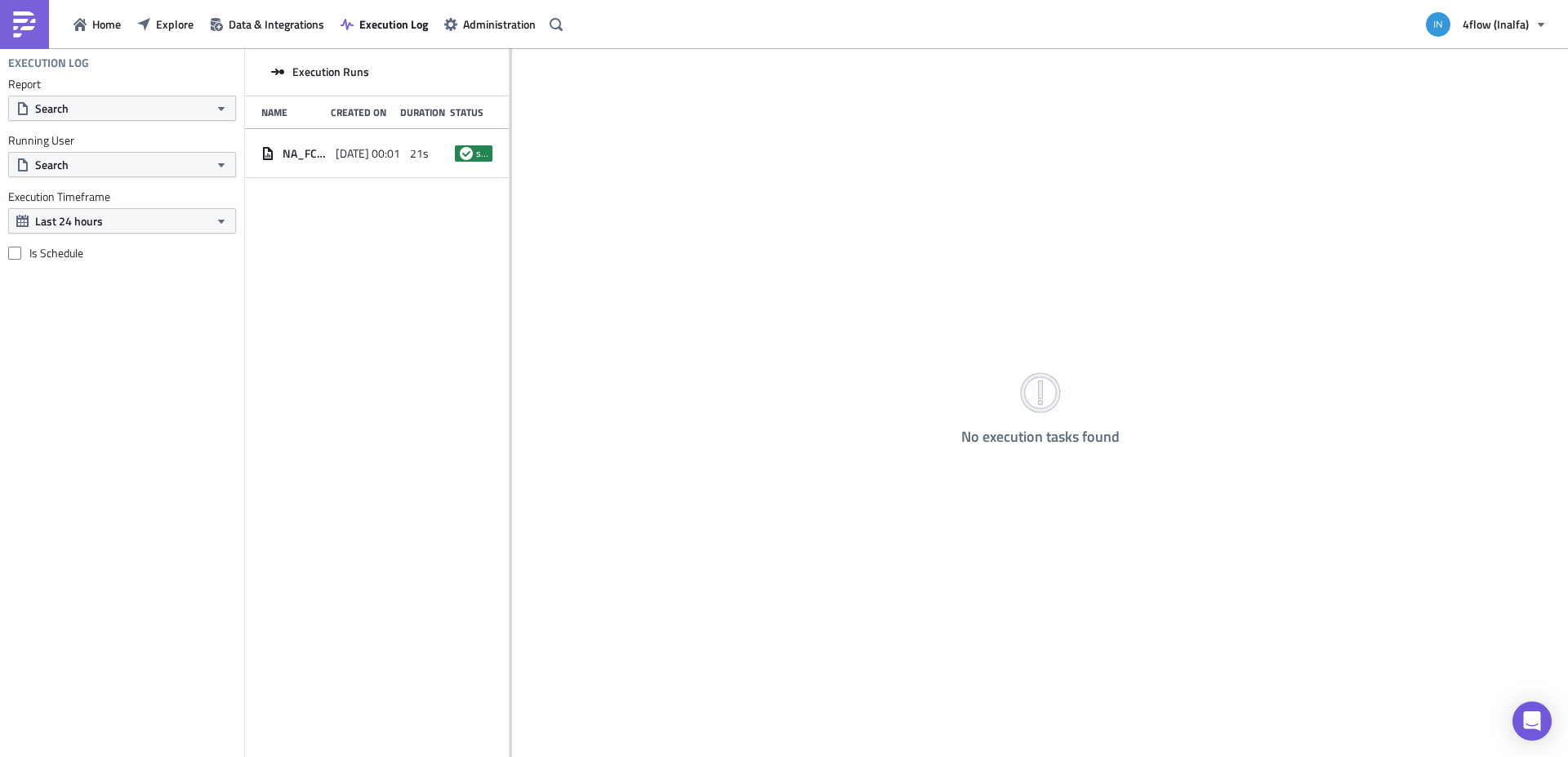 scroll, scrollTop: 0, scrollLeft: 0, axis: both 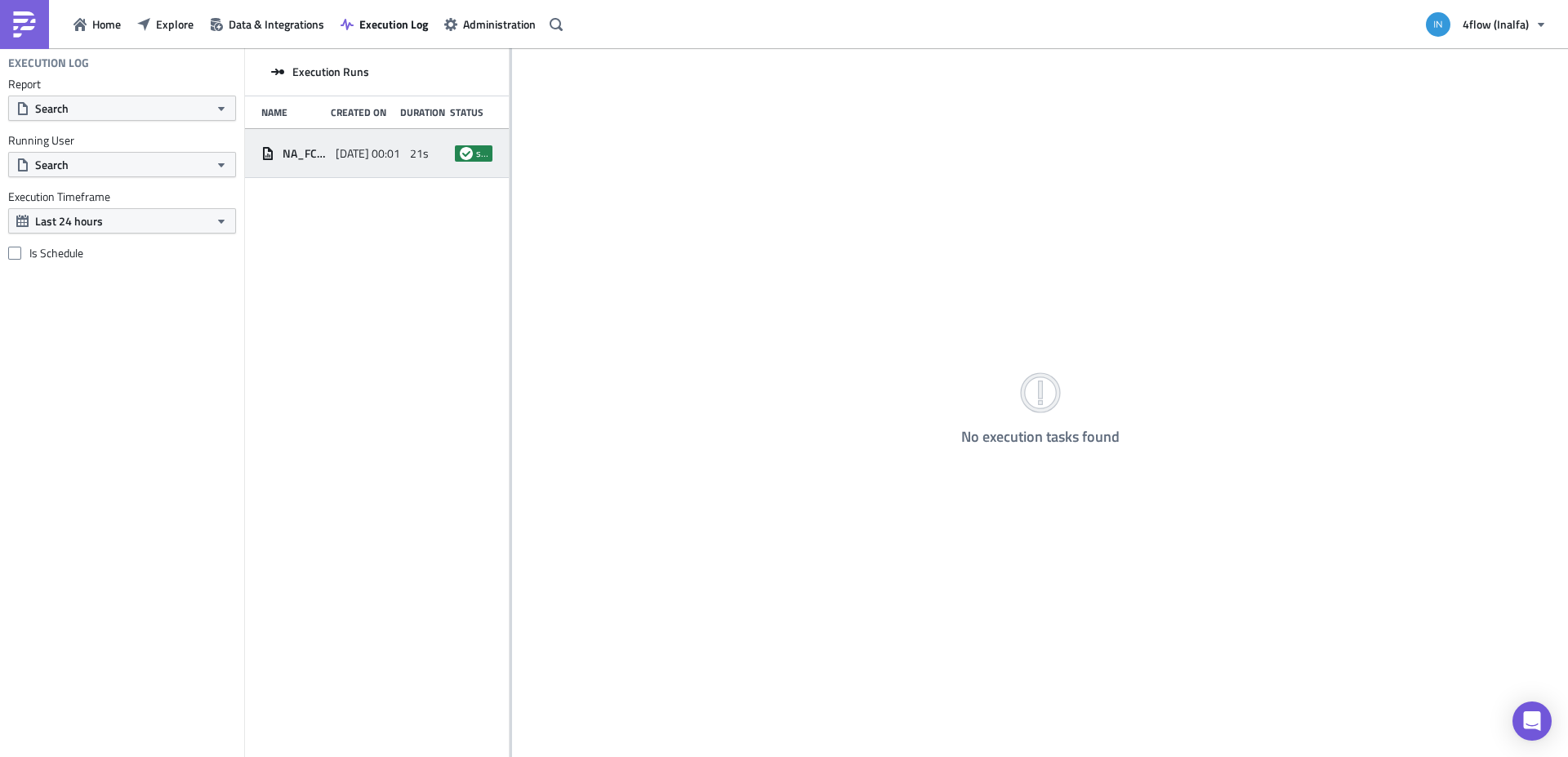 click on "NA_FCM_Accrual_Inalfa NA_>1 month [DATE] 00:01 21s success" at bounding box center [376, 154] 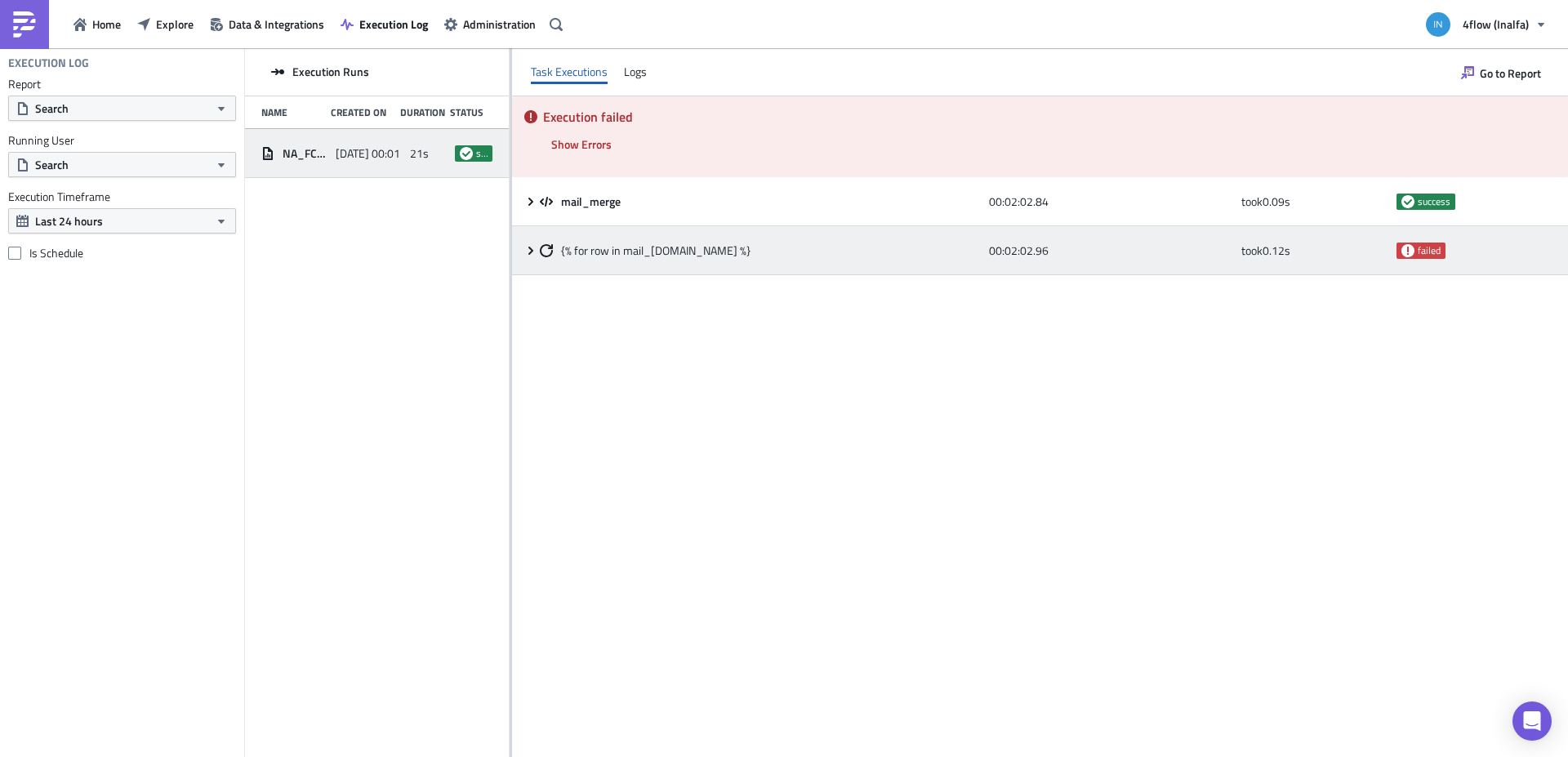 click 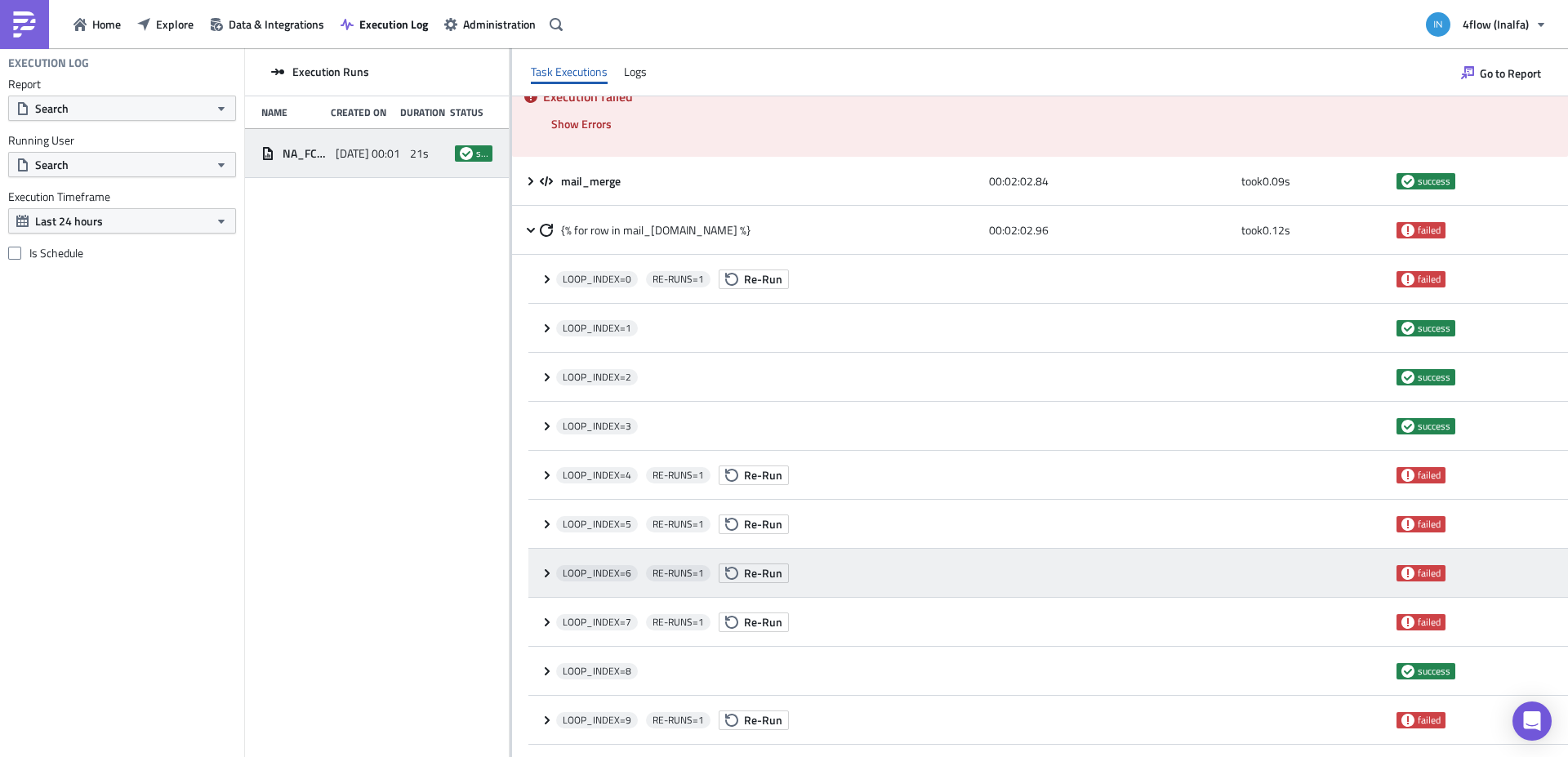 scroll, scrollTop: 0, scrollLeft: 0, axis: both 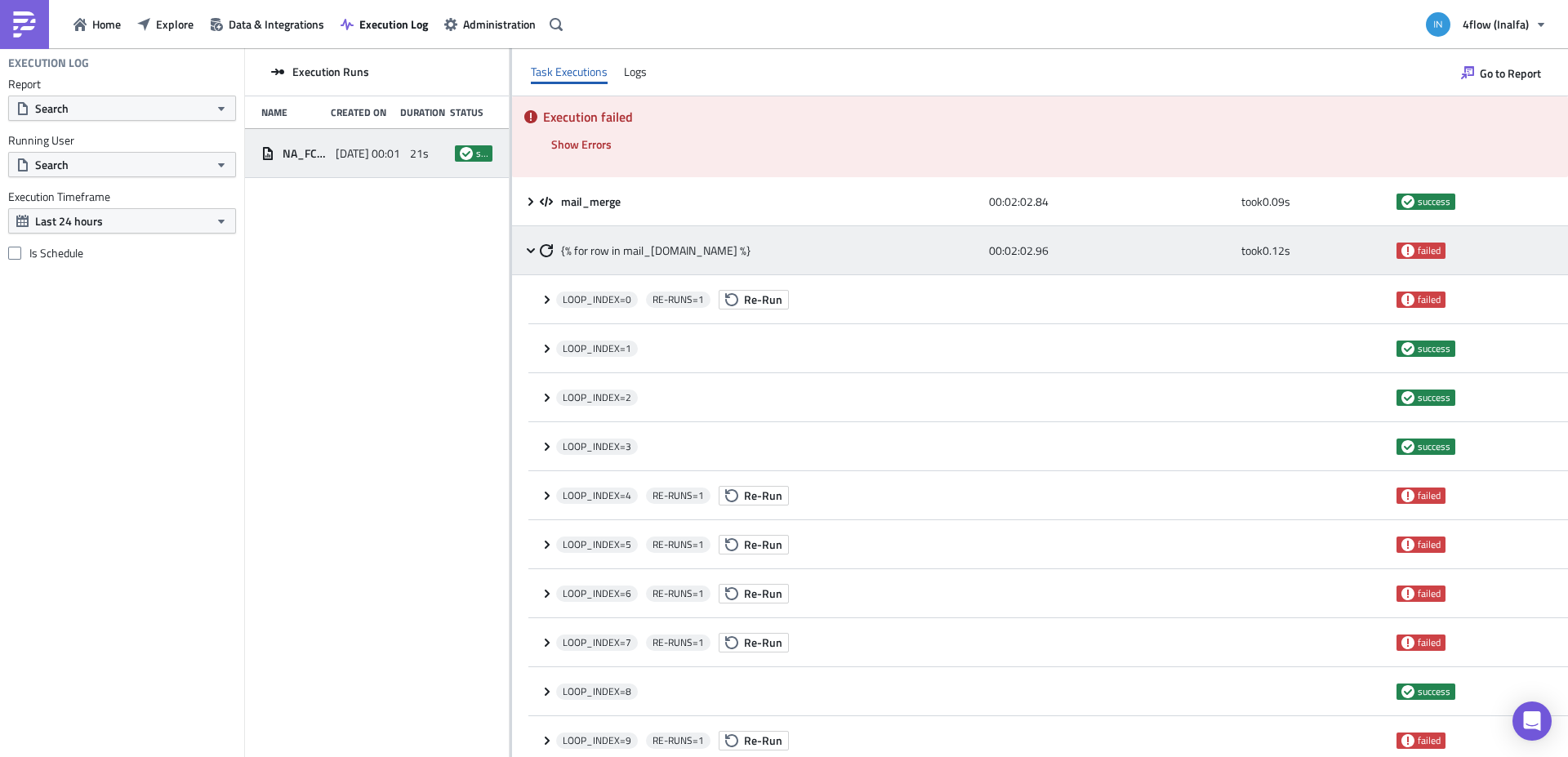 click on "{% for row in mail_[DOMAIN_NAME] %} 00:02:02.96 took  0.12 s failed" at bounding box center [1040, 251] 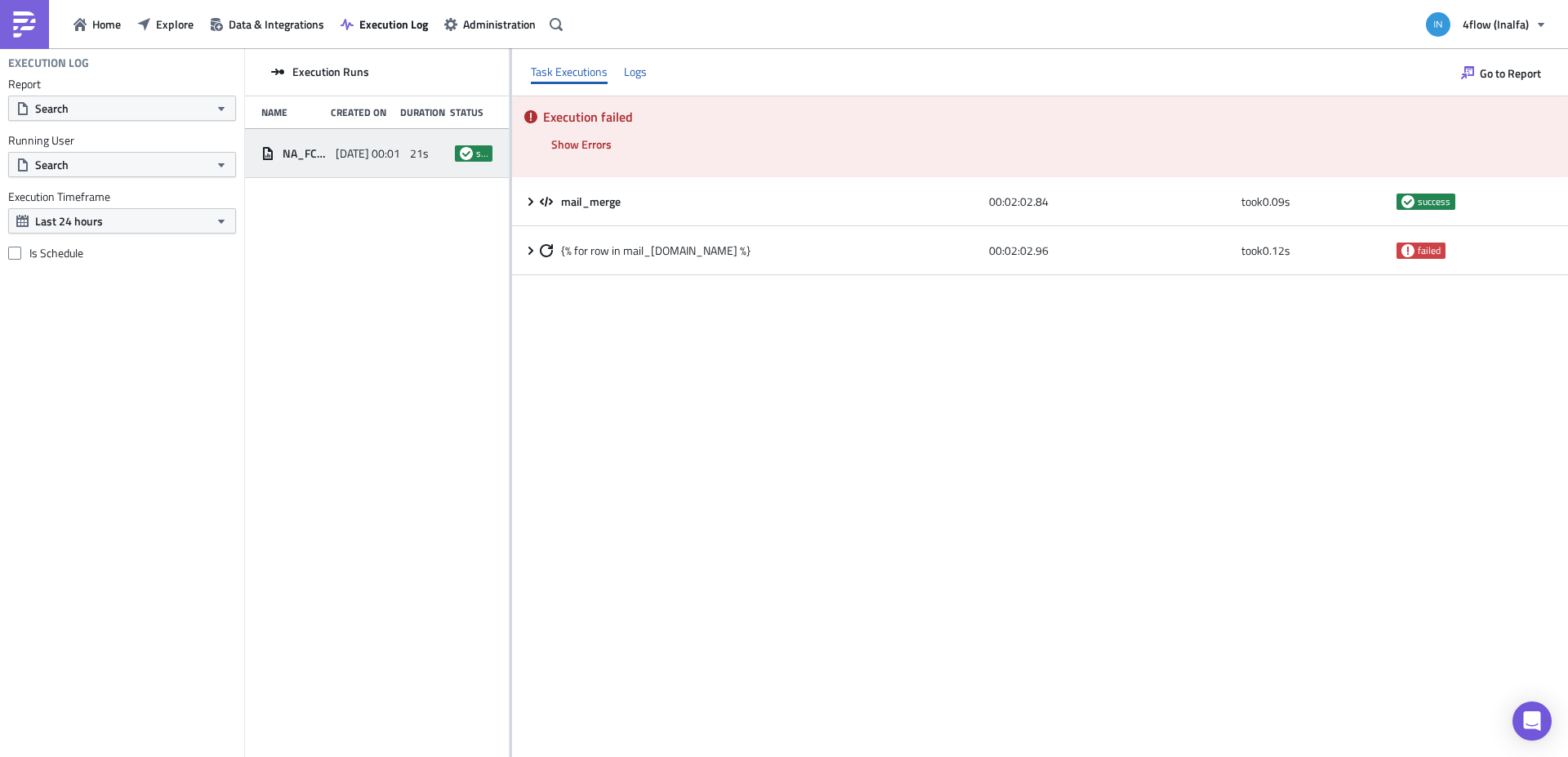 click on "Logs" at bounding box center (635, 72) 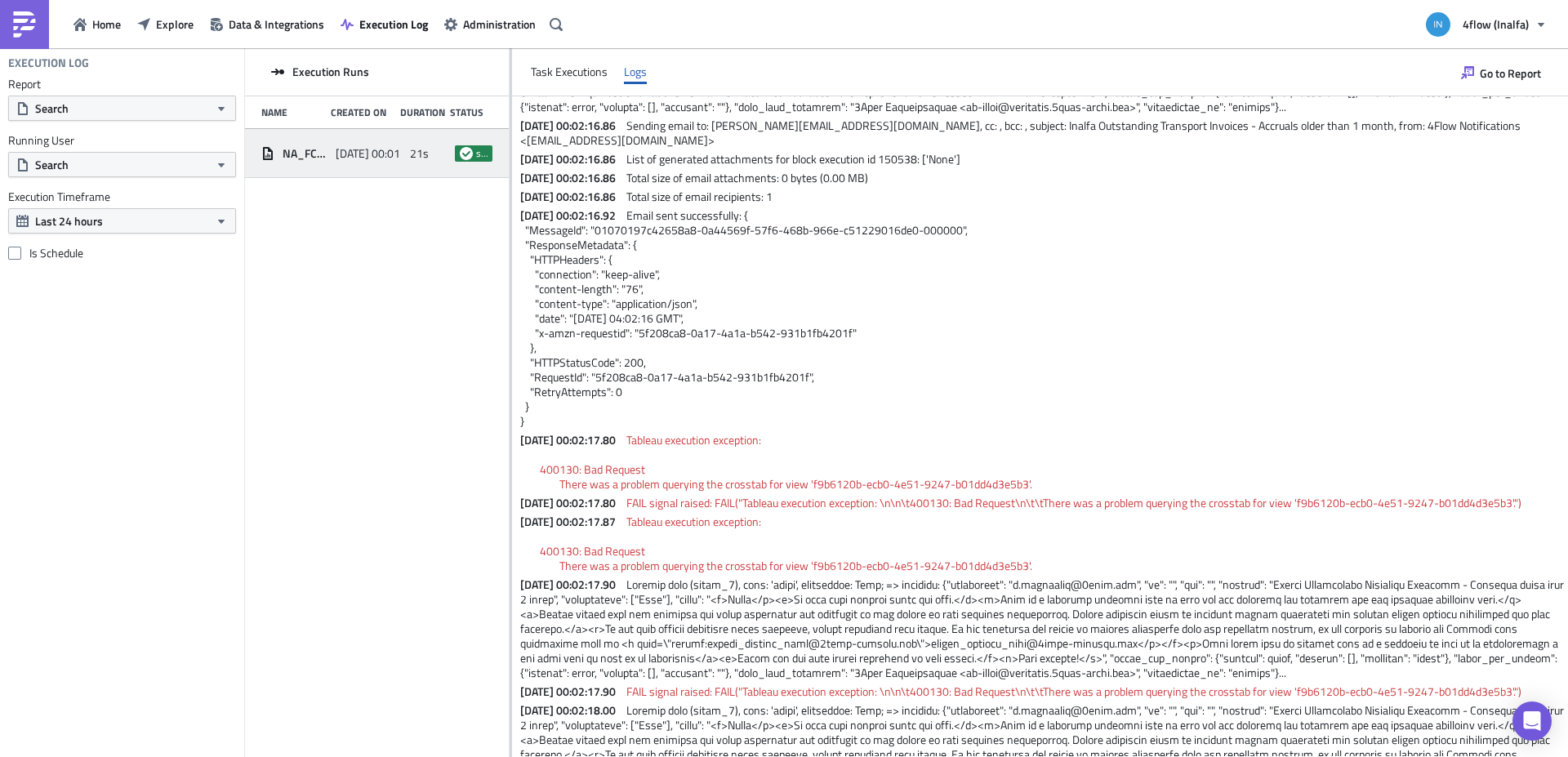scroll, scrollTop: 2572, scrollLeft: 0, axis: vertical 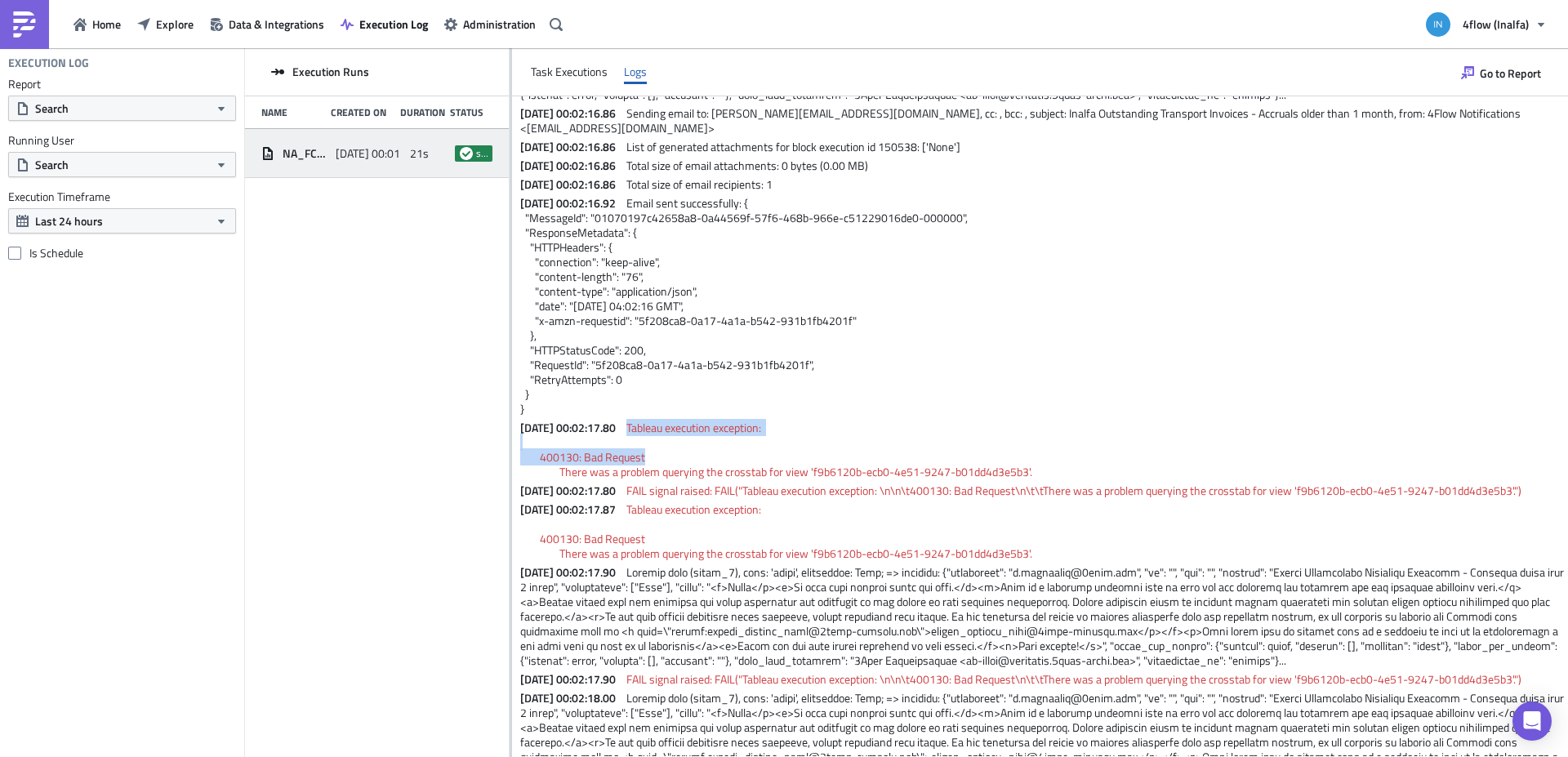 drag, startPoint x: 653, startPoint y: 439, endPoint x: 657, endPoint y: 475, distance: 36.221541 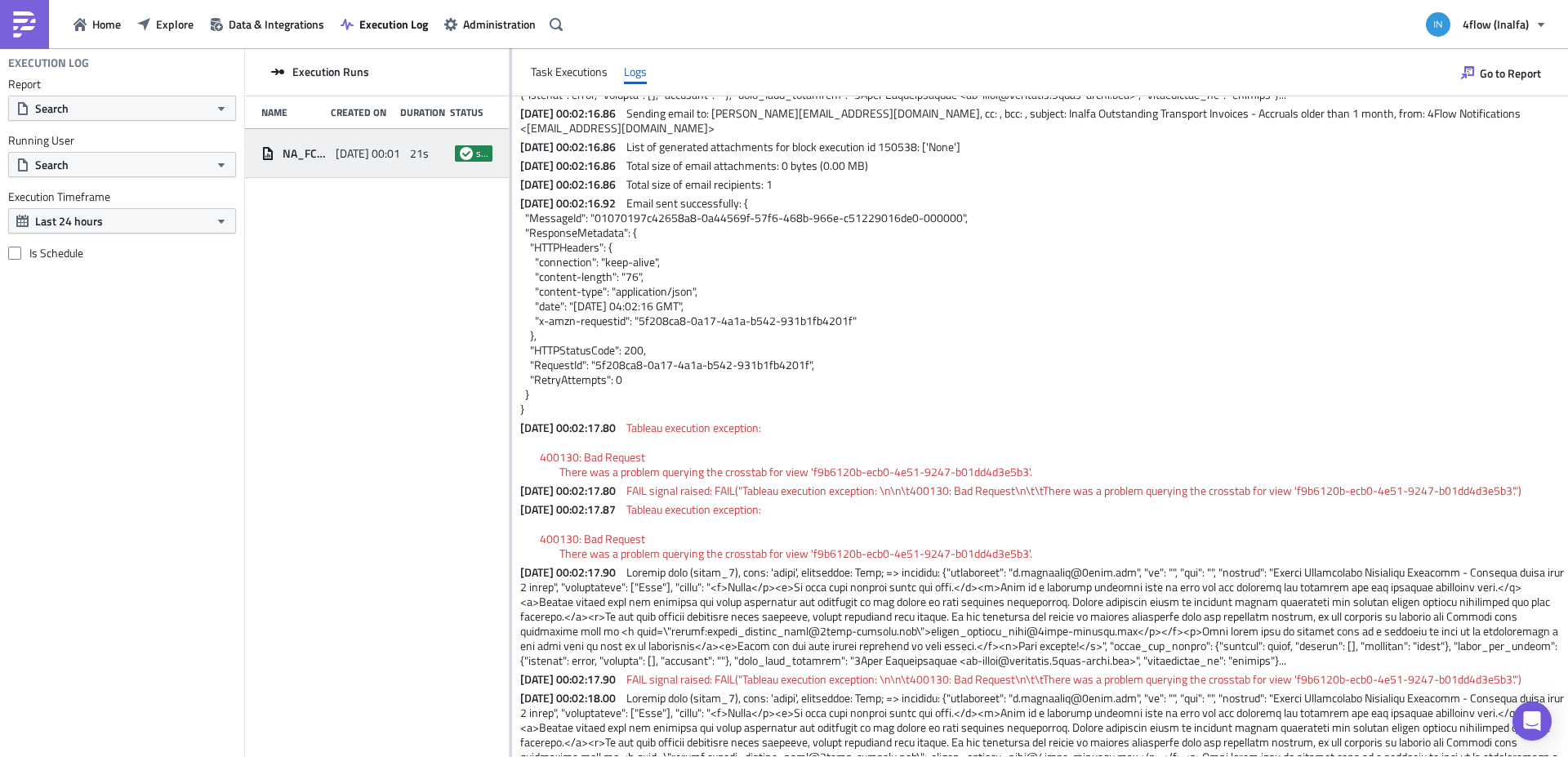 drag, startPoint x: 825, startPoint y: 509, endPoint x: 819, endPoint y: 541, distance: 32.557641 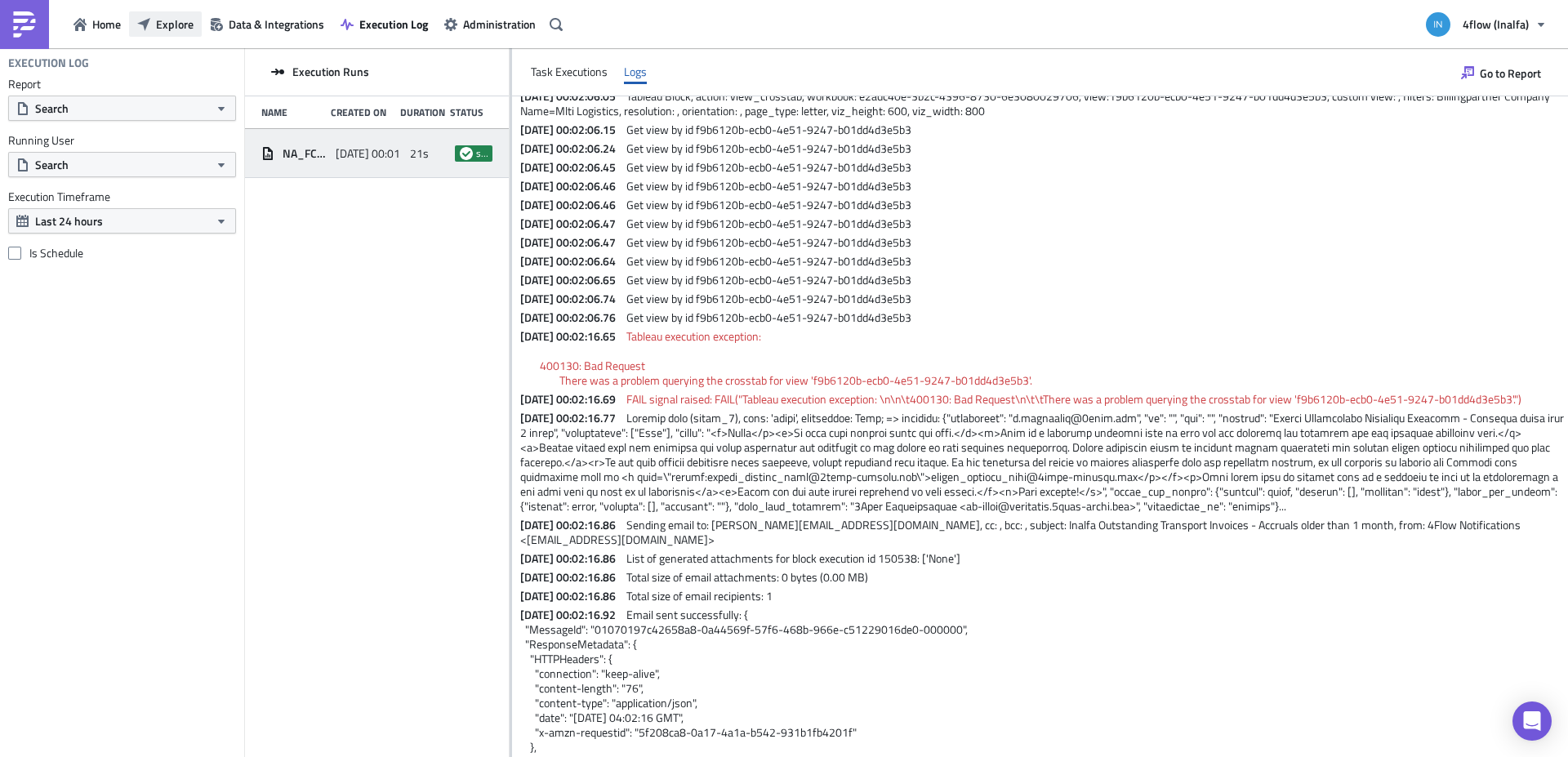 click on "Explore" at bounding box center [175, 24] 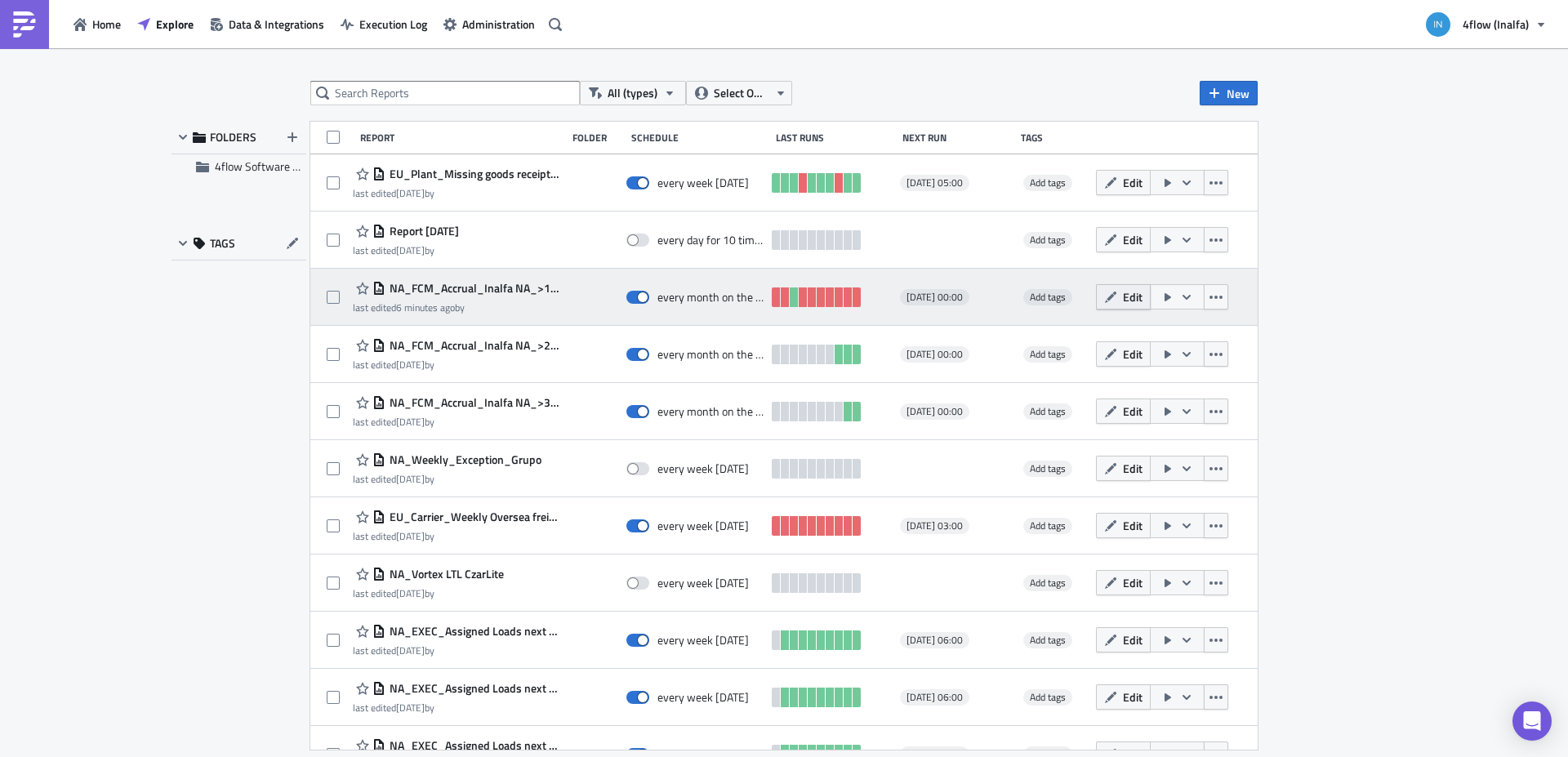 click on "Edit" at bounding box center (1133, 296) 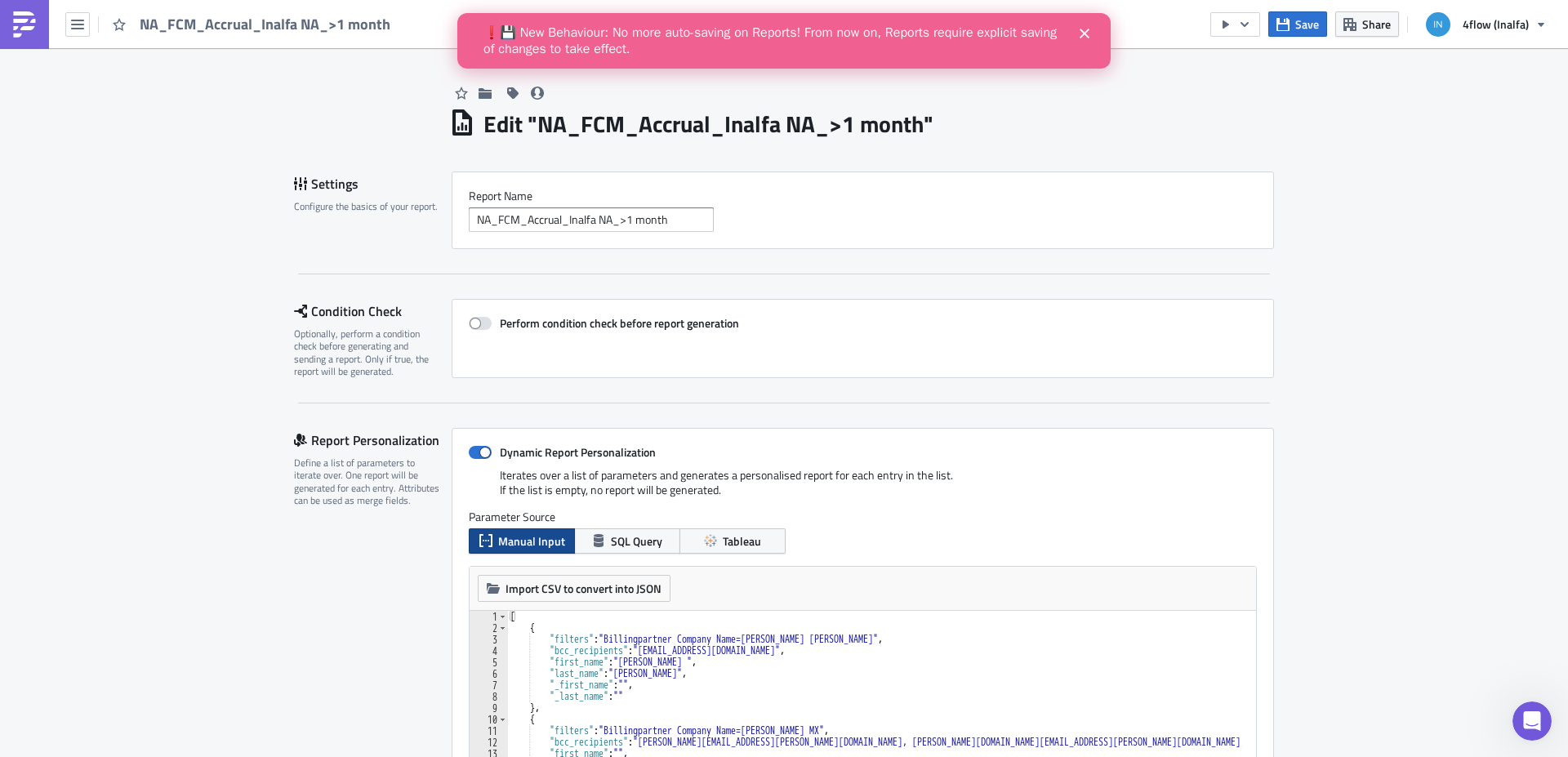 scroll, scrollTop: 0, scrollLeft: 0, axis: both 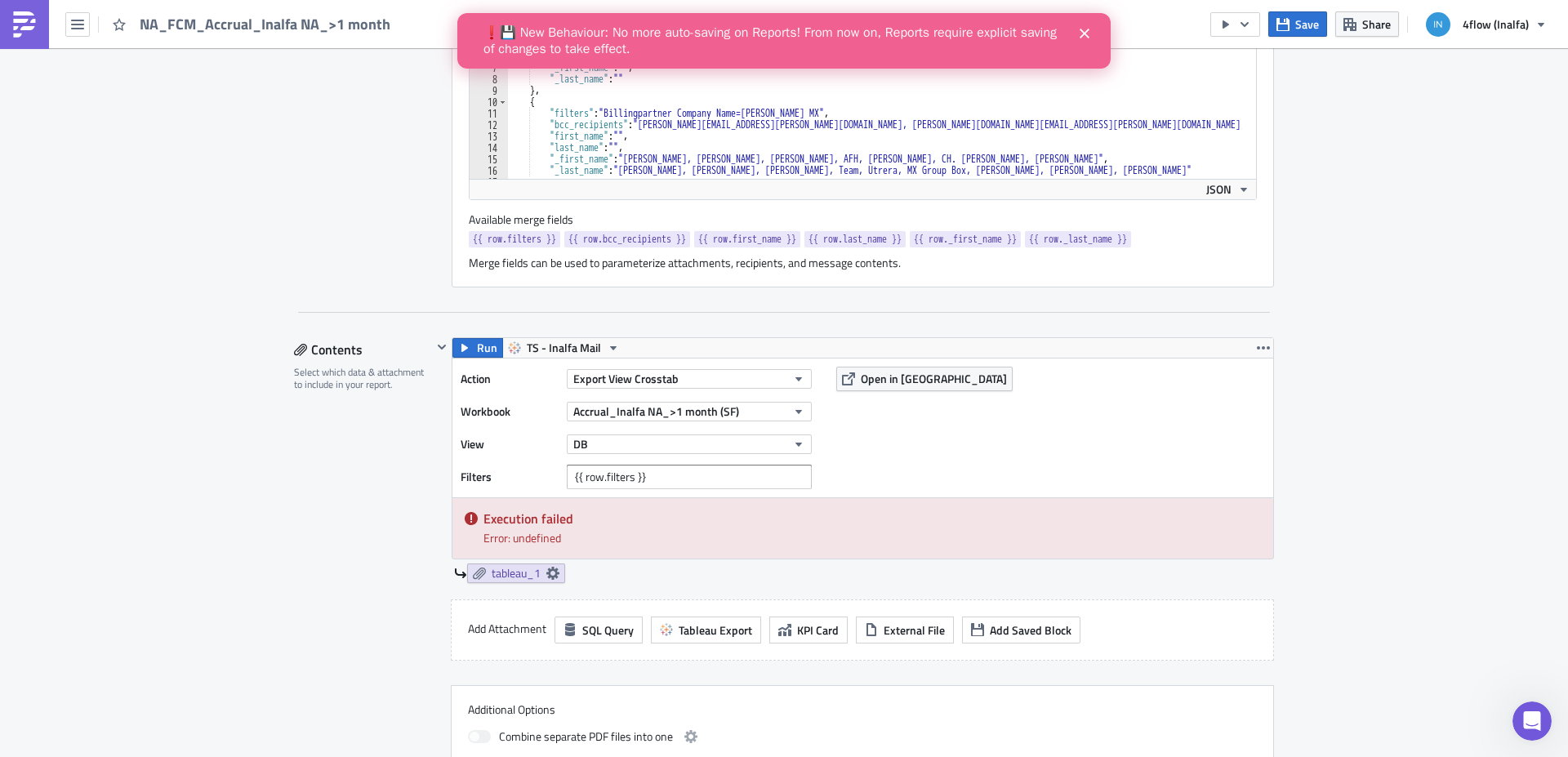 click on "Contents Select which data & attachment to include in your report." at bounding box center (363, 568) 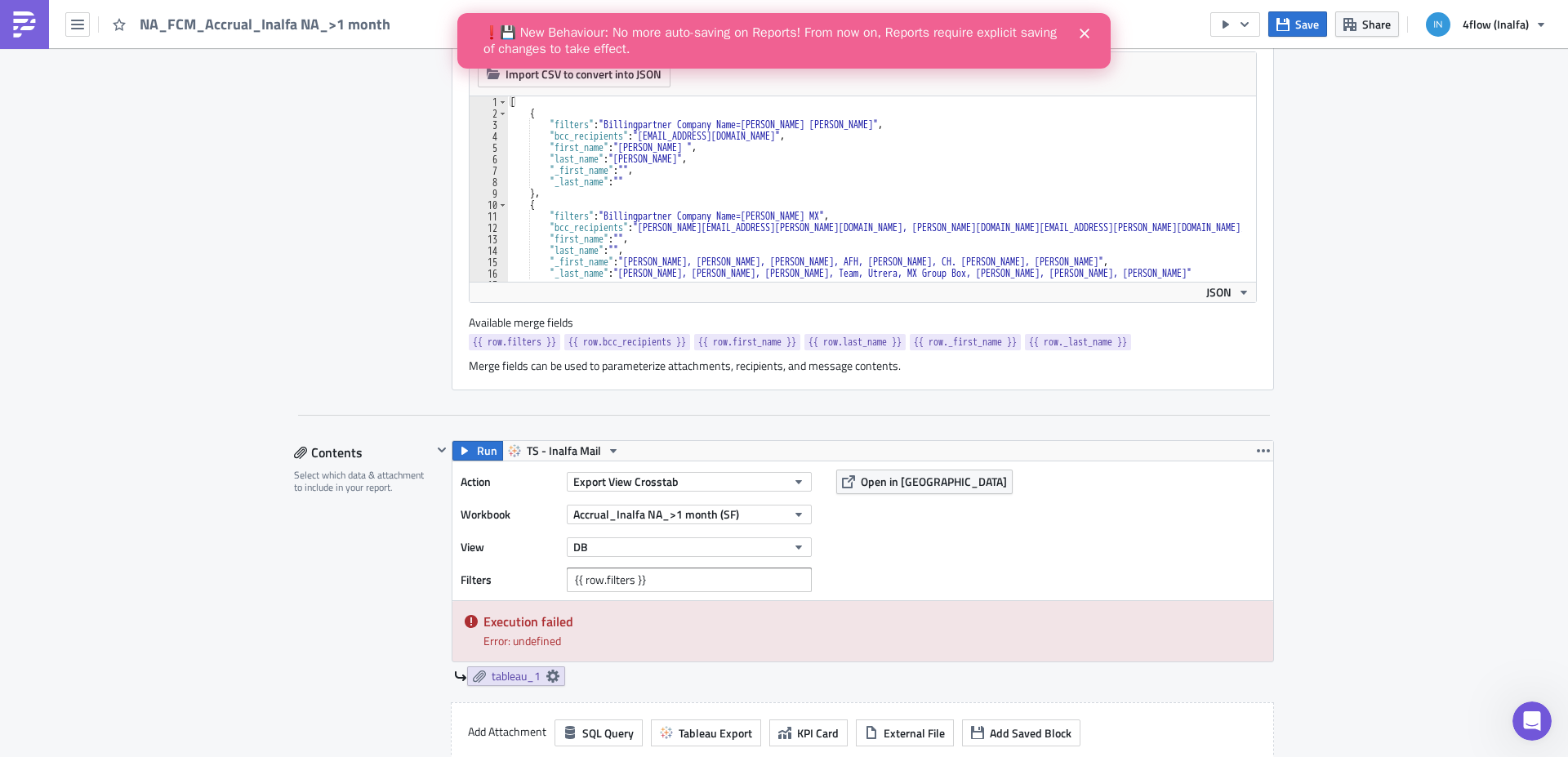 scroll, scrollTop: 1132, scrollLeft: 0, axis: vertical 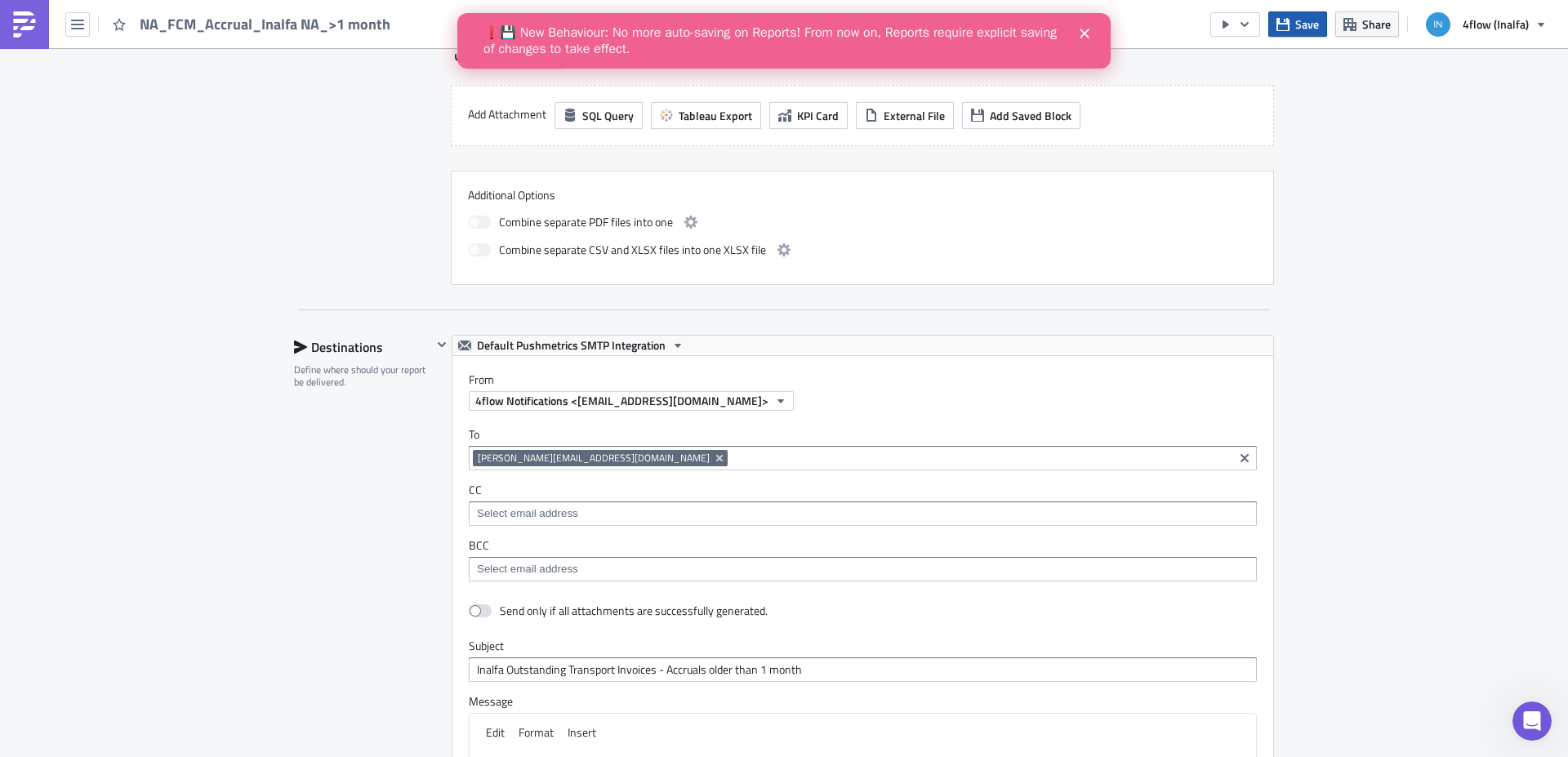 click 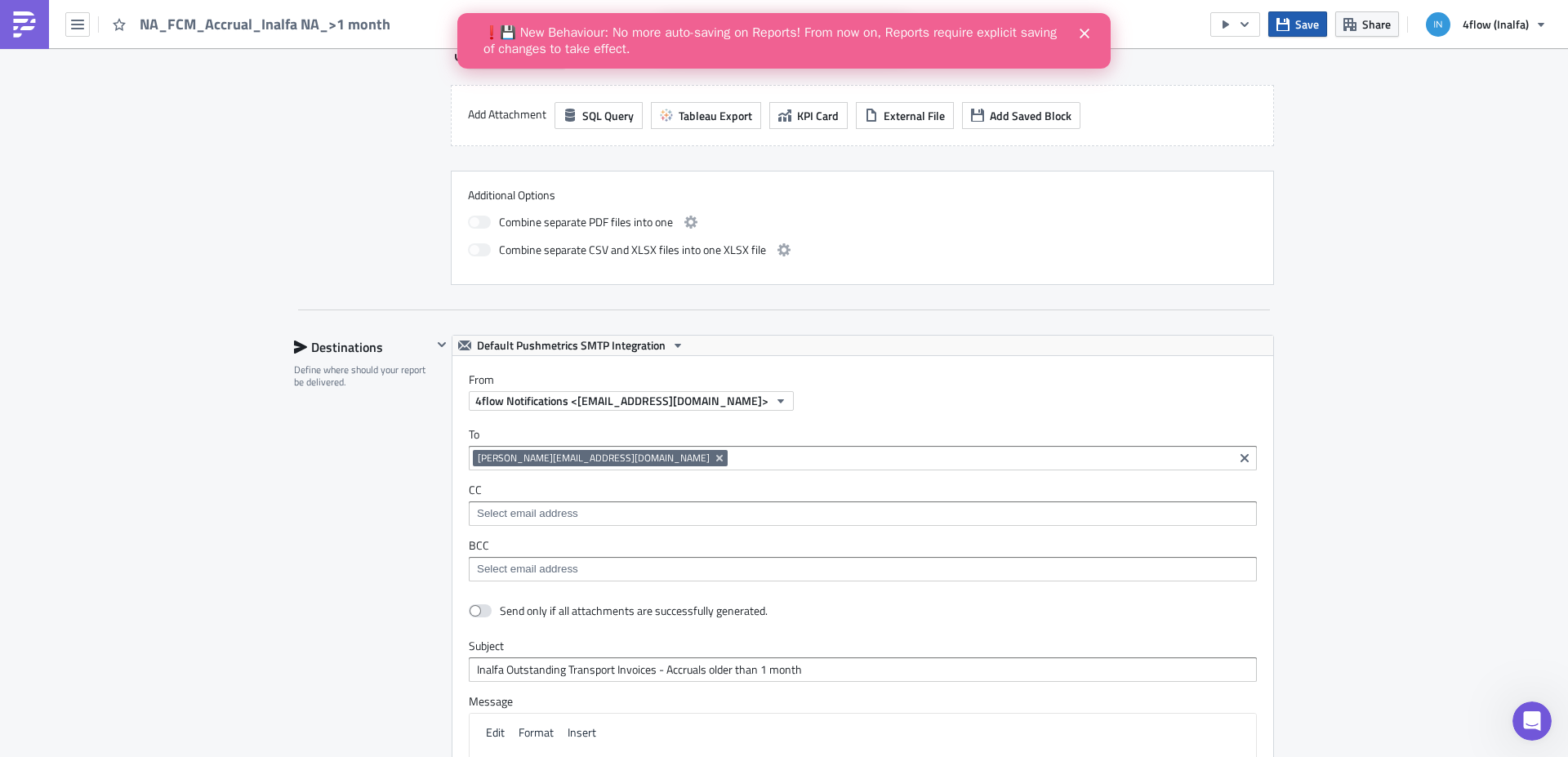 click 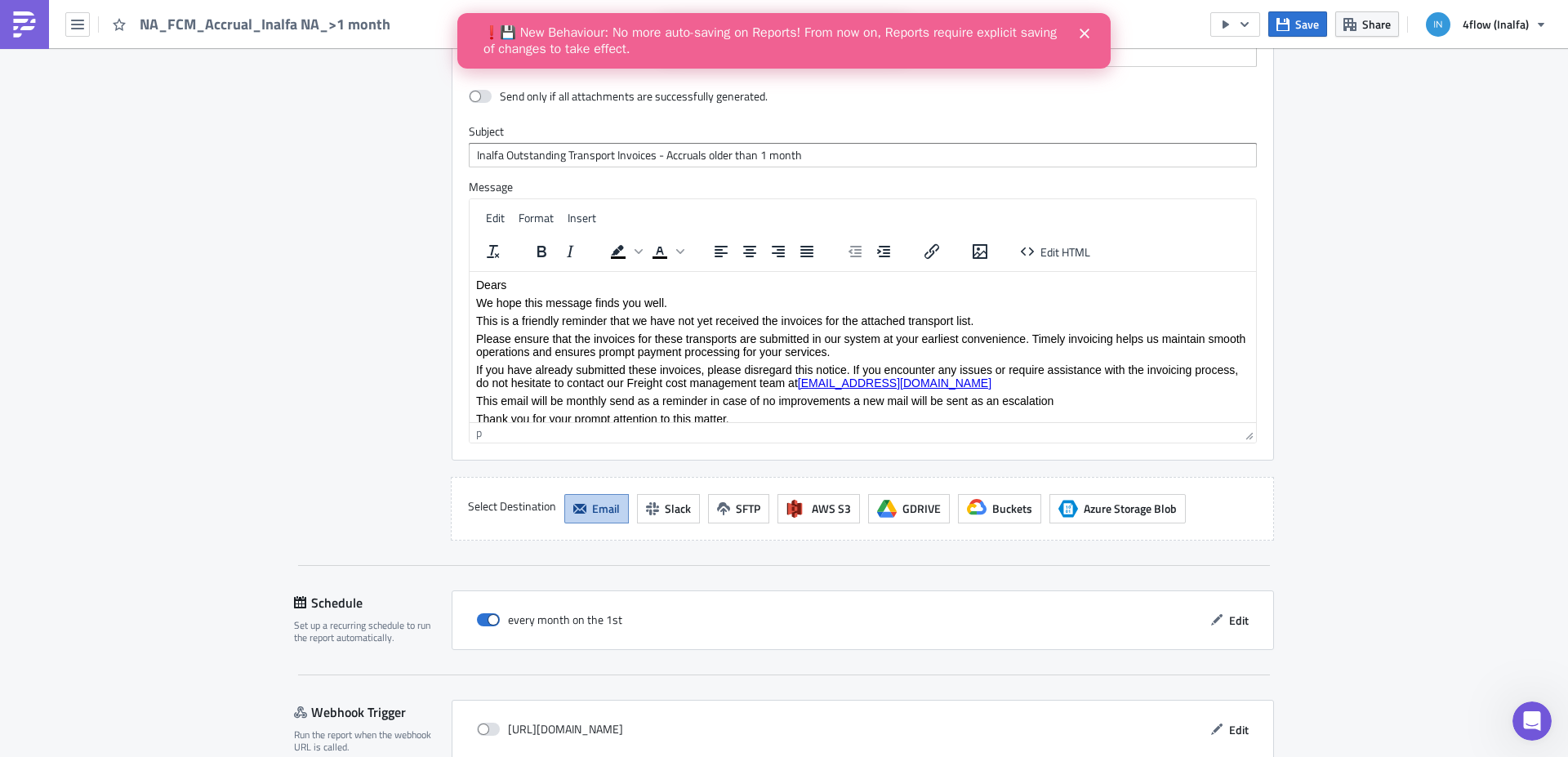 scroll, scrollTop: 1729, scrollLeft: 0, axis: vertical 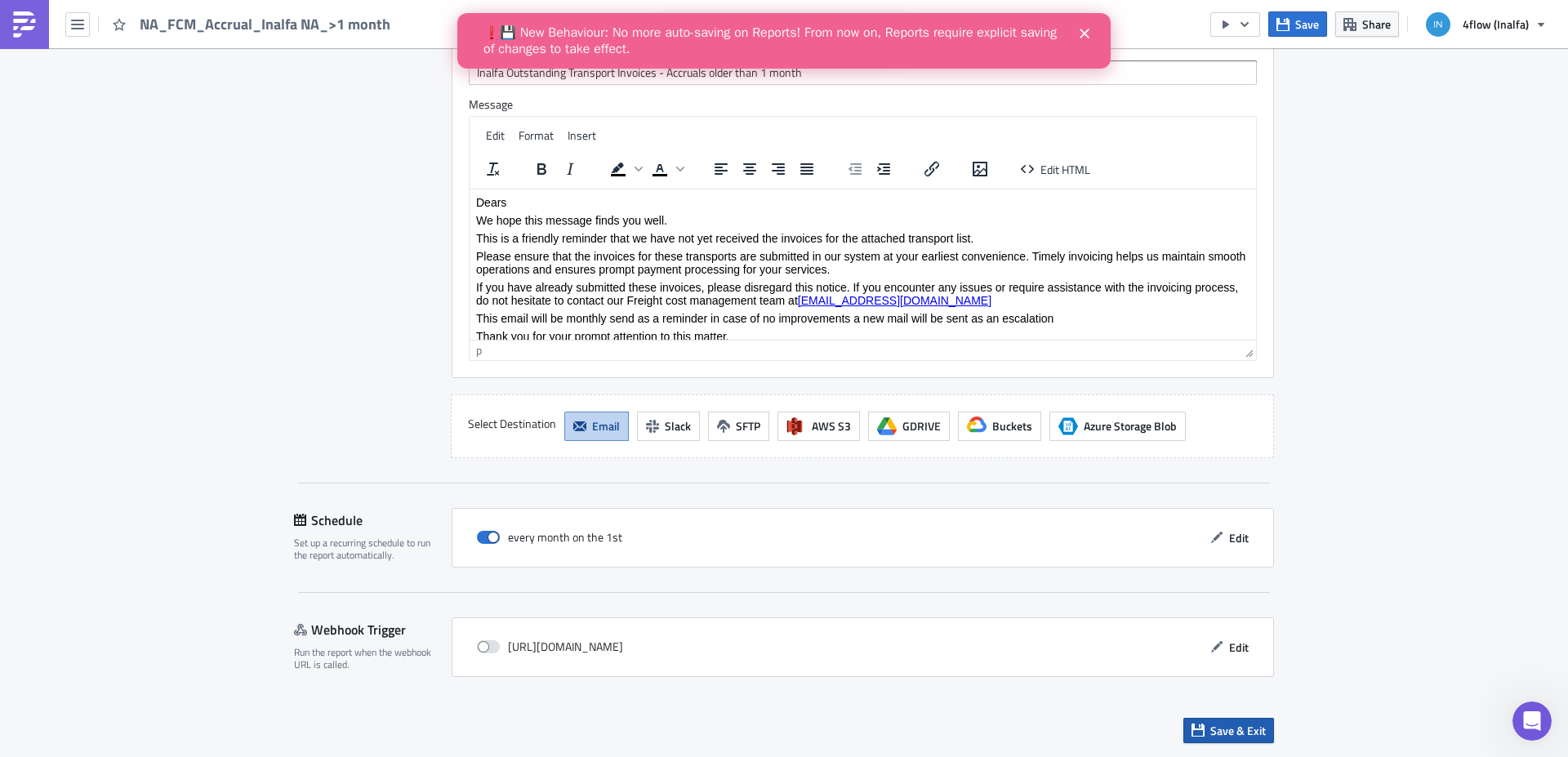 click 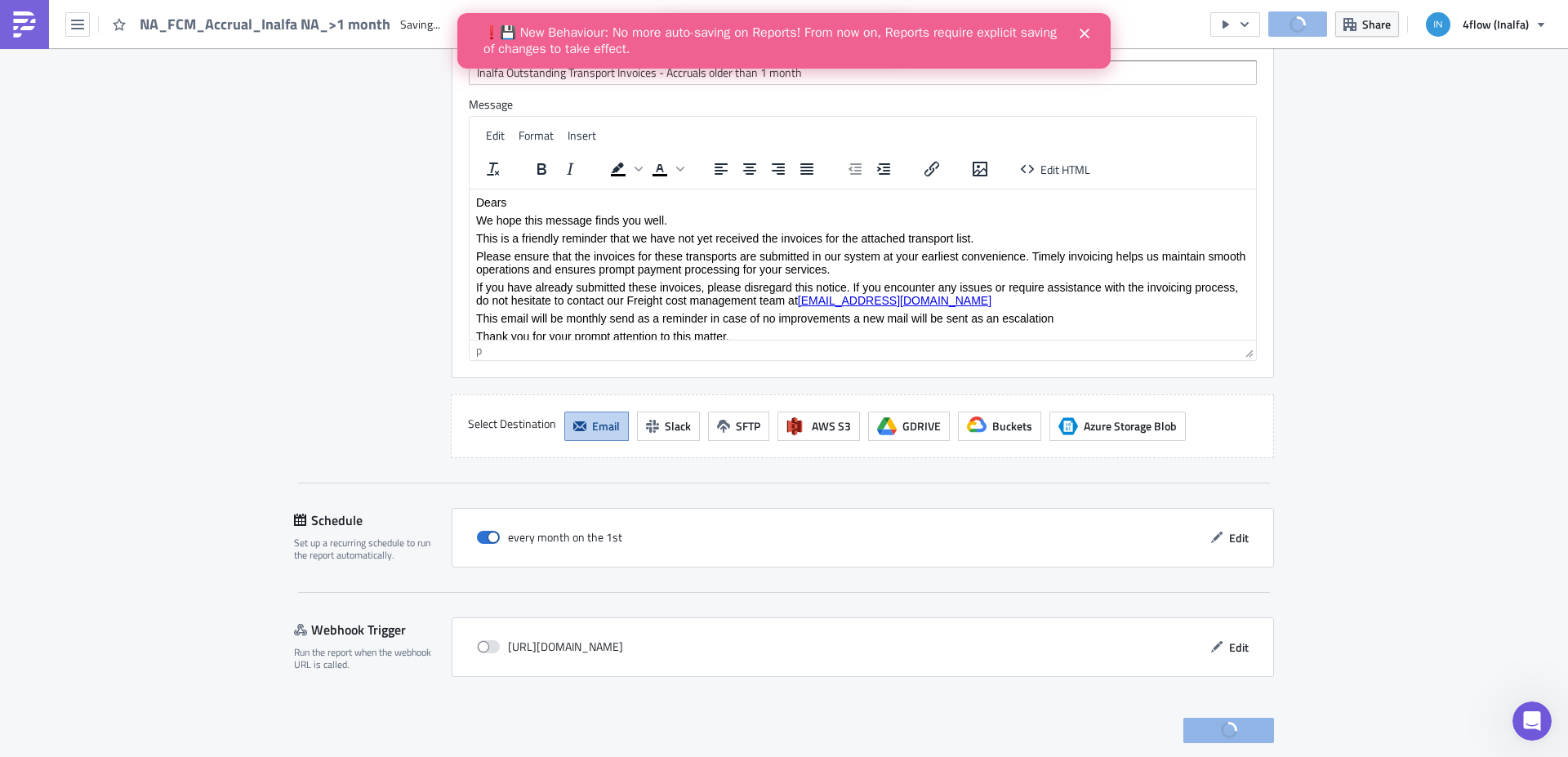 scroll, scrollTop: 0, scrollLeft: 0, axis: both 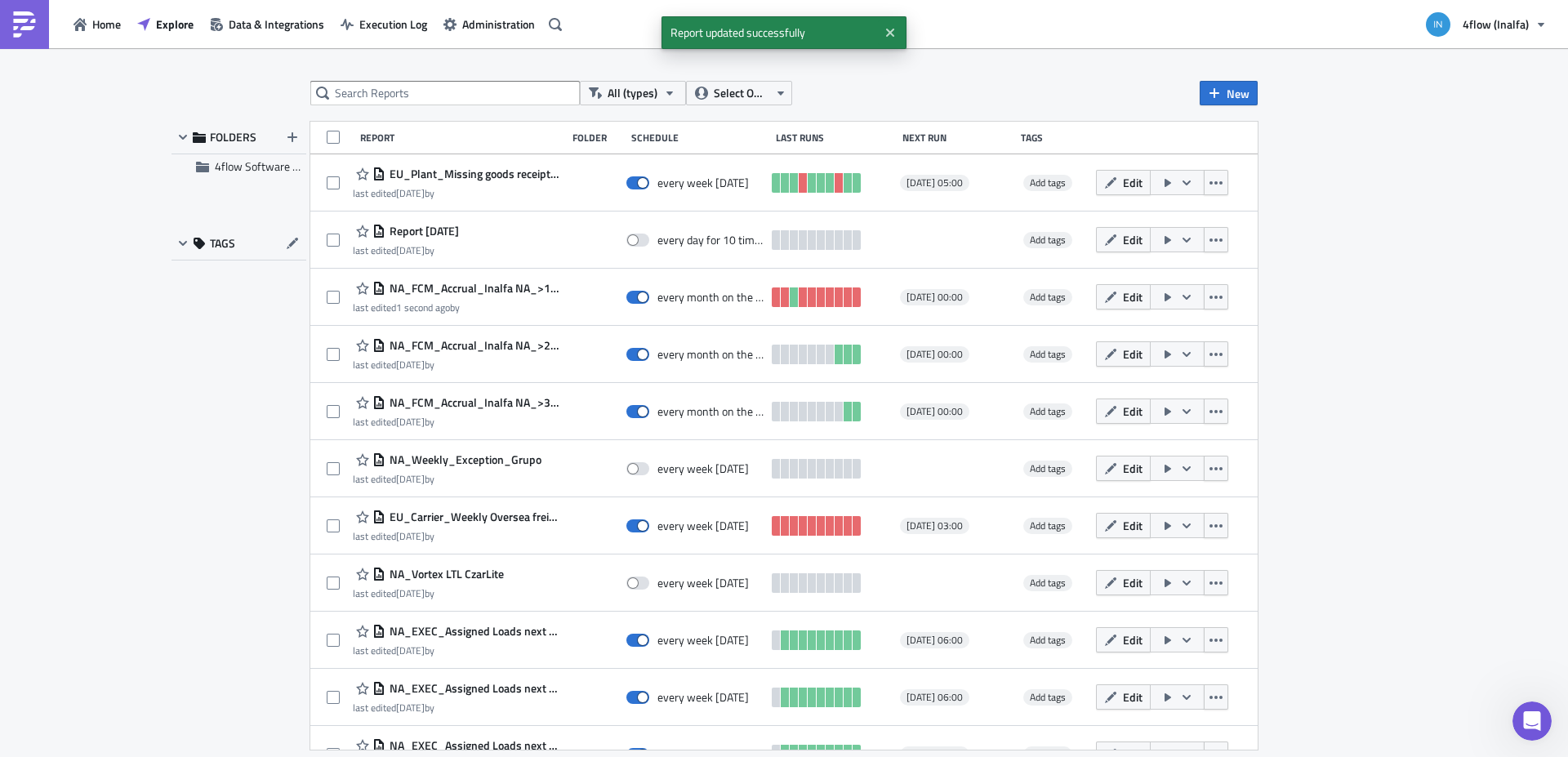 click at bounding box center [238, 285] 